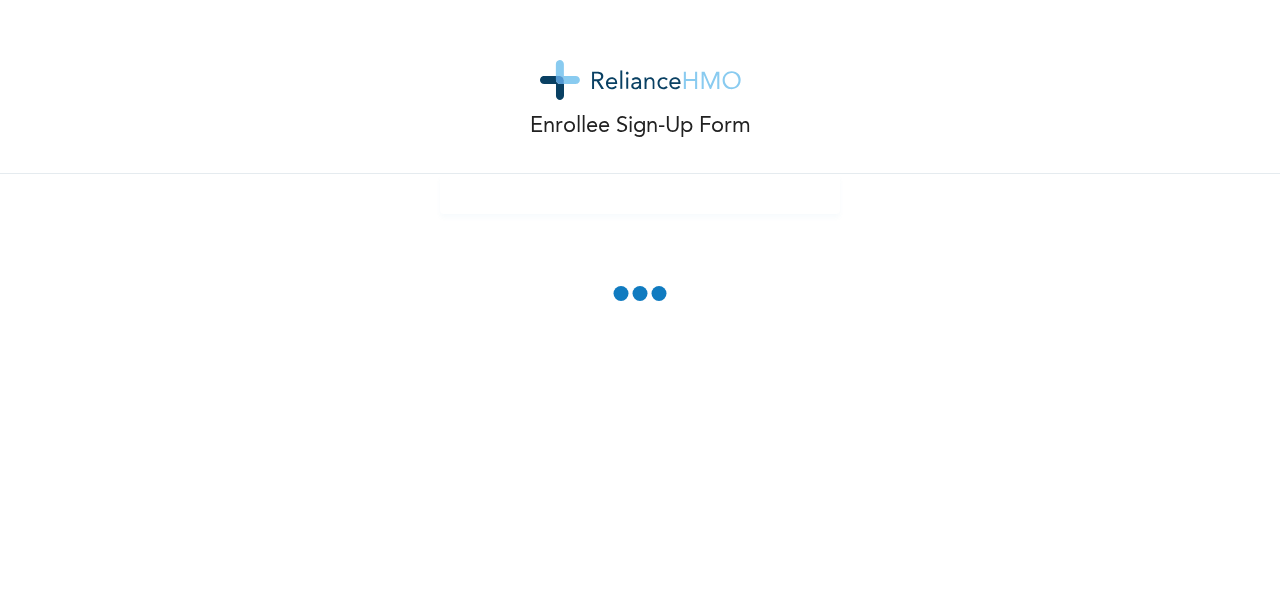 scroll, scrollTop: 0, scrollLeft: 0, axis: both 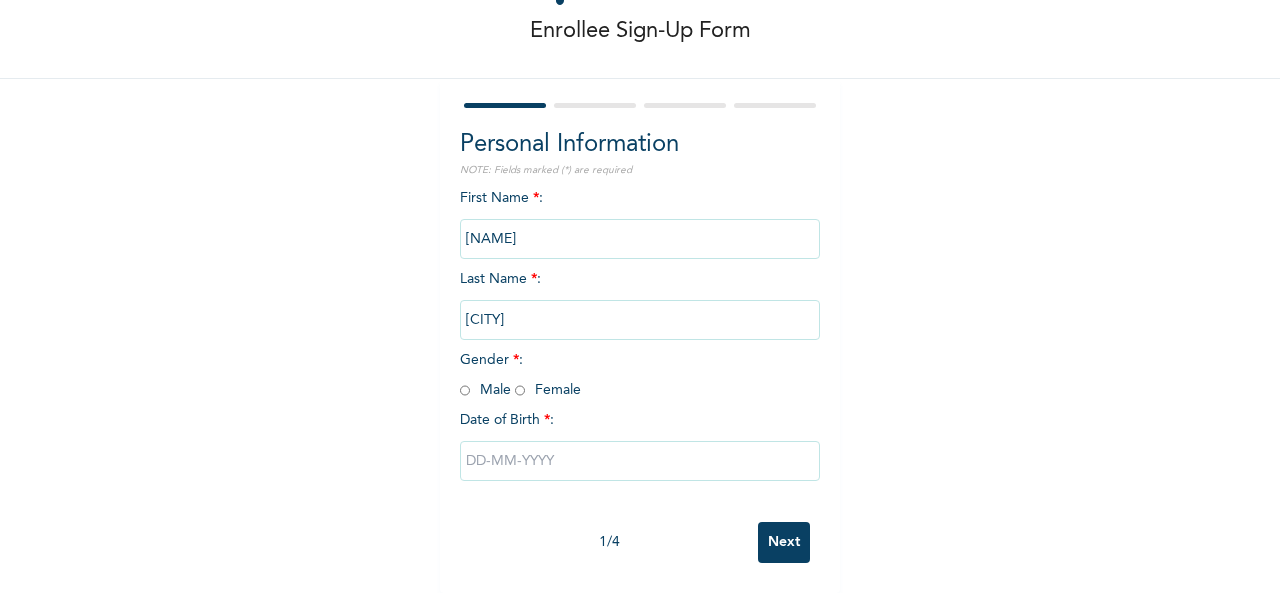 click at bounding box center (465, 390) 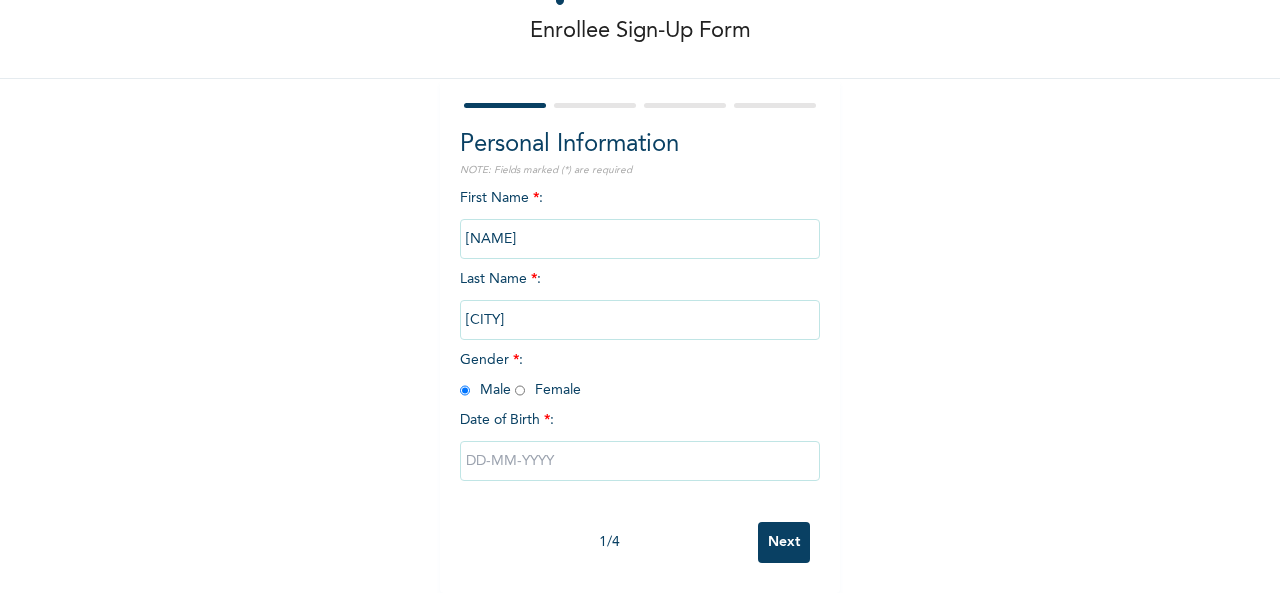 radio on "true" 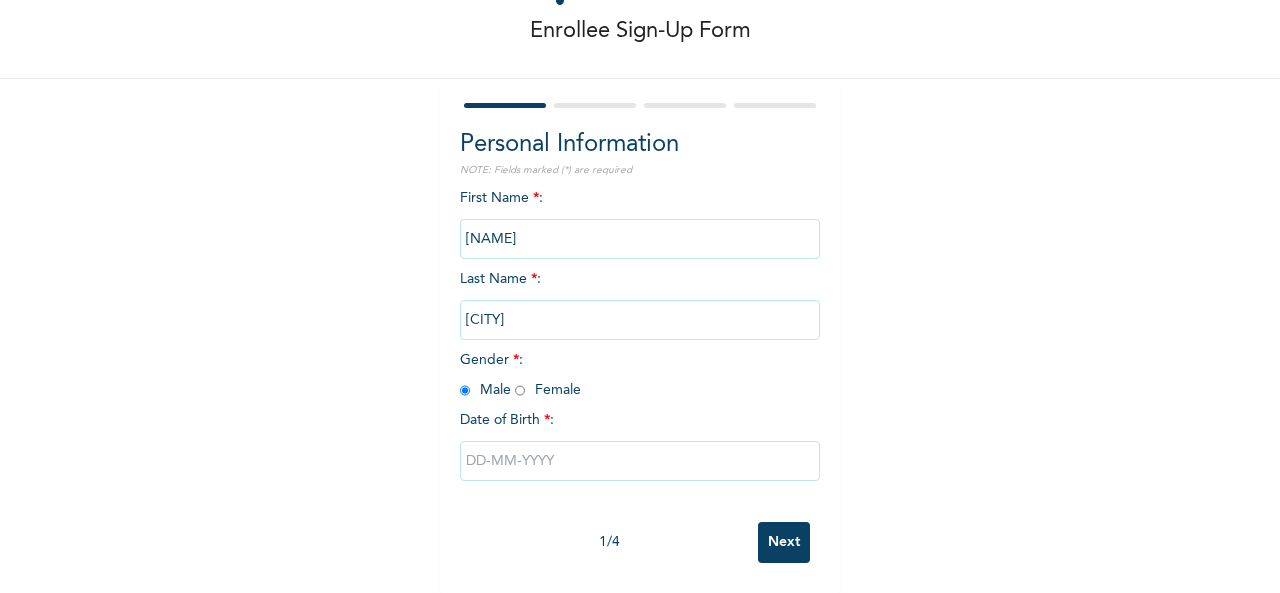 click at bounding box center (640, 461) 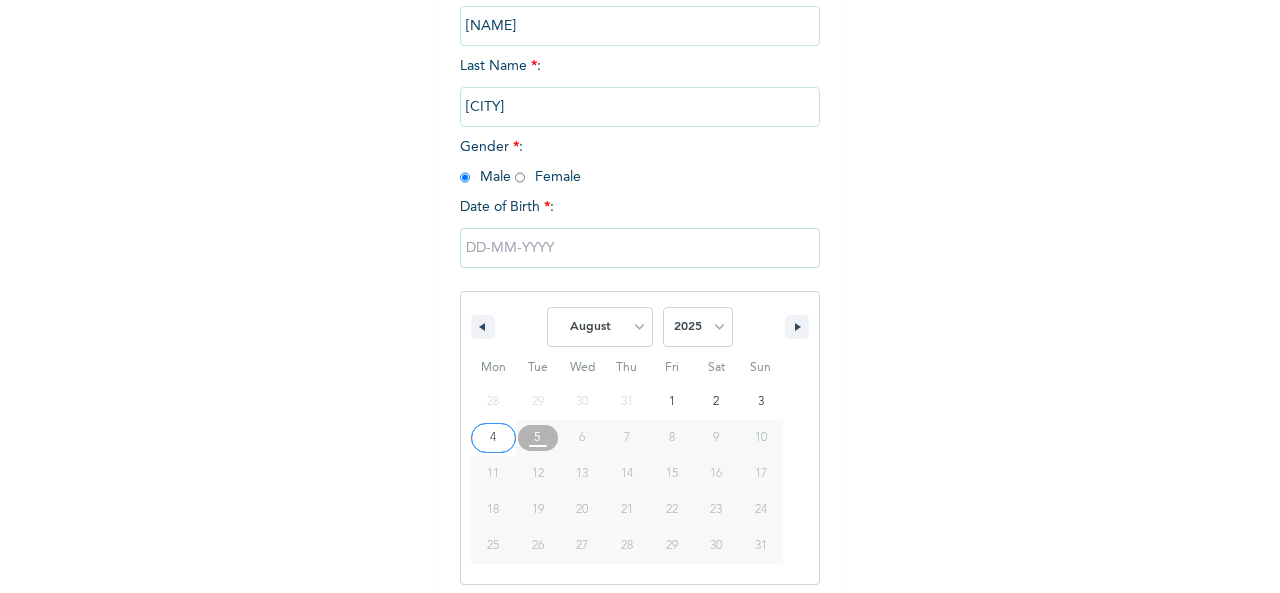 scroll, scrollTop: 317, scrollLeft: 0, axis: vertical 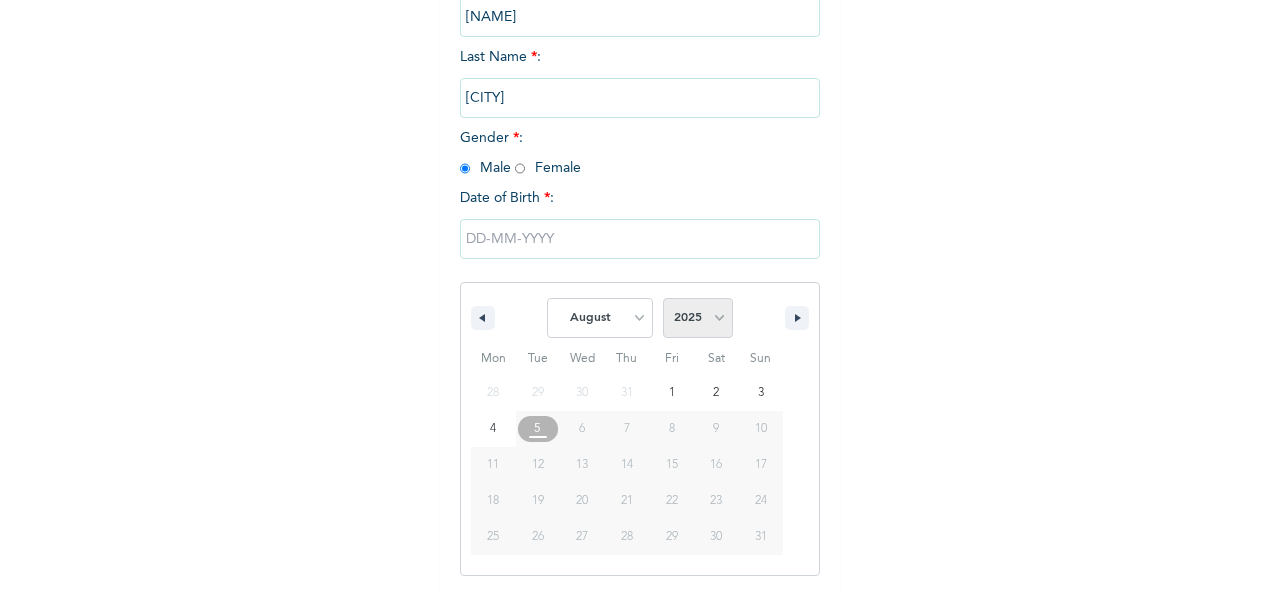 click on "2025 2024 2023 2022 2021 2020 2019 2018 2017 2016 2015 2014 2013 2012 2011 2010 2009 2008 2007 2006 2005 2004 2003 2002 2001 2000 1999 1998 1997 1996 1995 1994 1993 1992 1991 1990 1989 1988 1987 1986 1985 1984 1983 1982 1981 1980 1979 1978 1977 1976 1975 1974 1973 1972 1971 1970 1969 1968 1967 1966 1965 1964 1963 1962 1961 1960" at bounding box center [698, 318] 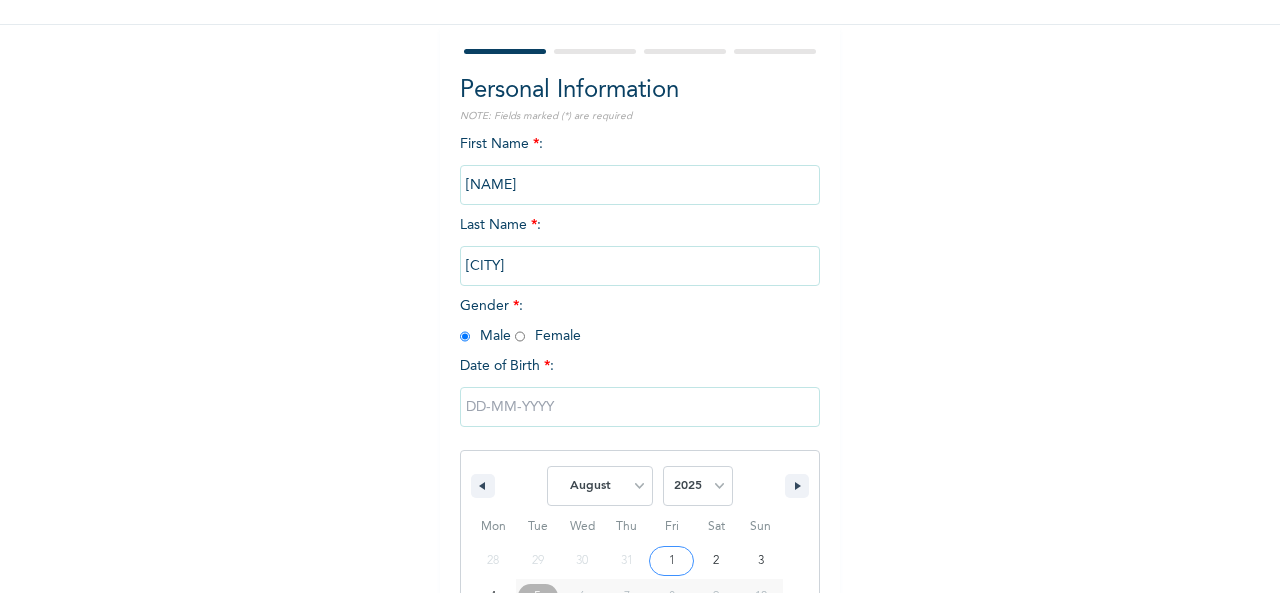 scroll, scrollTop: 117, scrollLeft: 0, axis: vertical 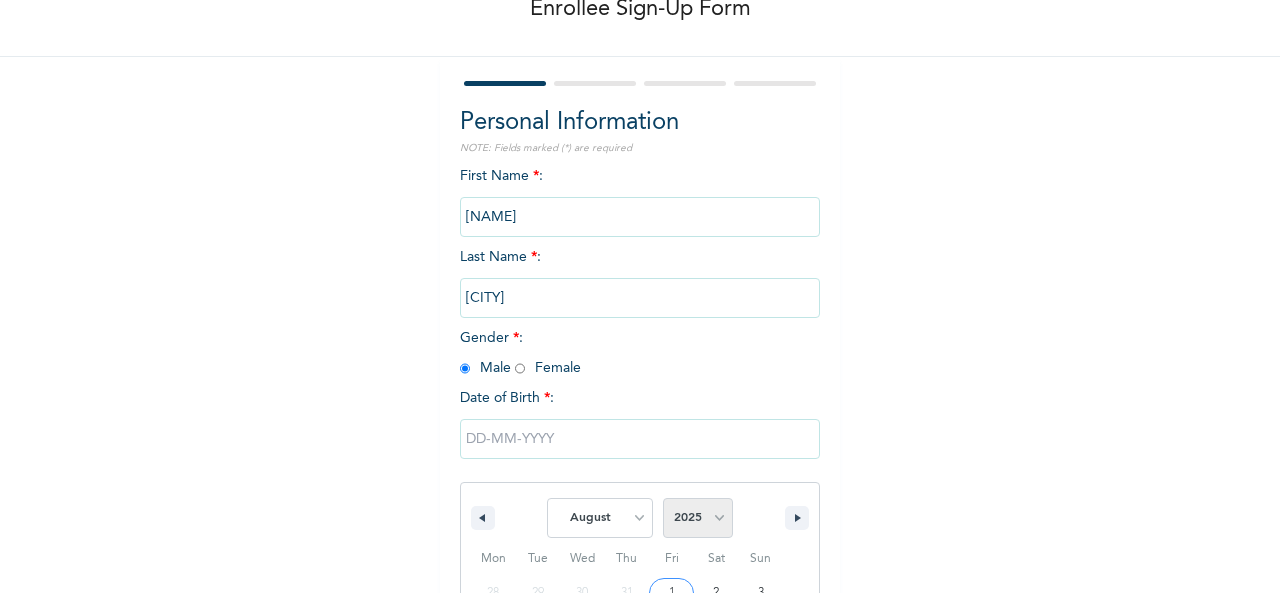 click on "2025 2024 2023 2022 2021 2020 2019 2018 2017 2016 2015 2014 2013 2012 2011 2010 2009 2008 2007 2006 2005 2004 2003 2002 2001 2000 1999 1998 1997 1996 1995 1994 1993 1992 1991 1990 1989 1988 1987 1986 1985 1984 1983 1982 1981 1980 1979 1978 1977 1976 1975 1974 1973 1972 1971 1970 1969 1968 1967 1966 1965 1964 1963 1962 1961 1960" at bounding box center (698, 518) 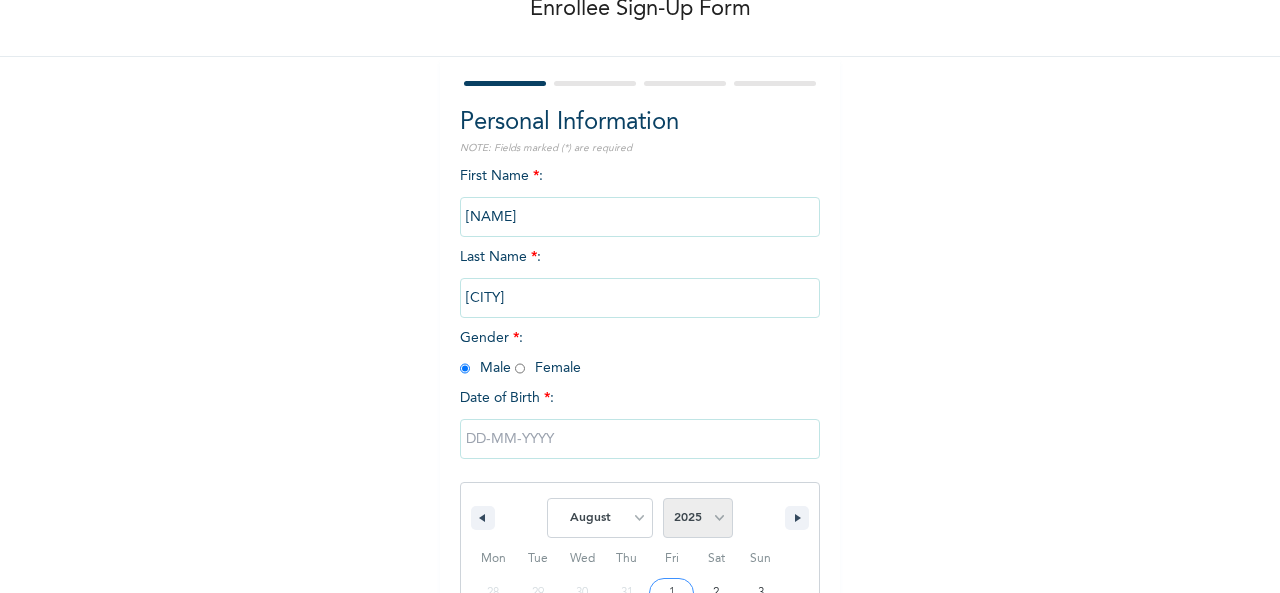 select on "1980" 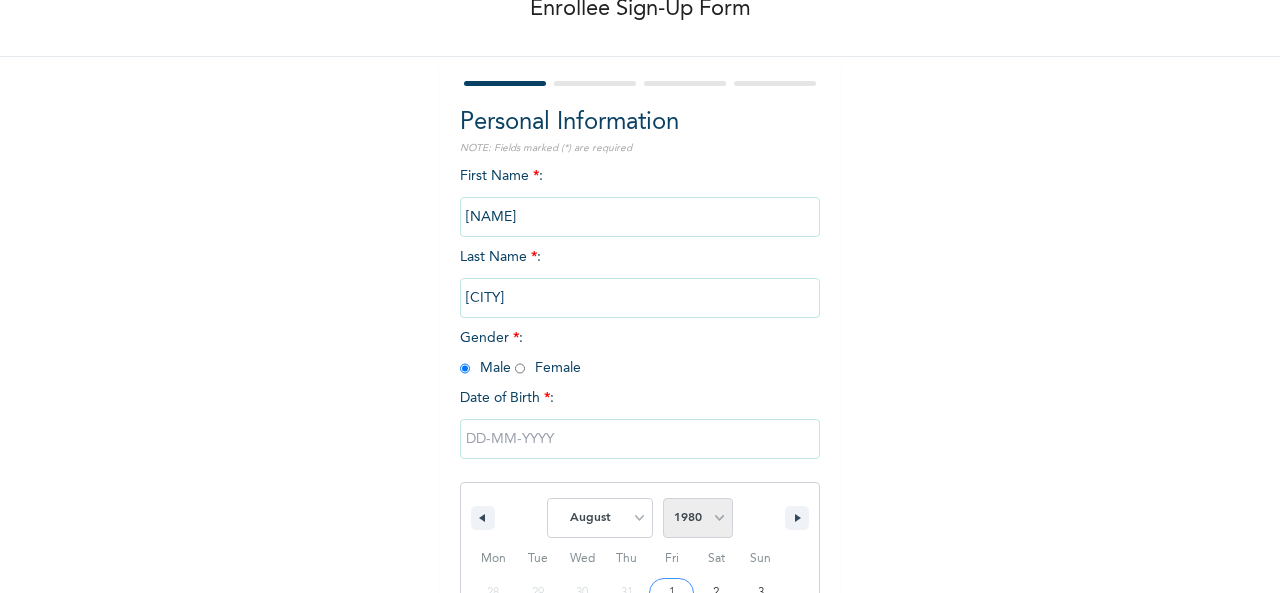 click on "2025 2024 2023 2022 2021 2020 2019 2018 2017 2016 2015 2014 2013 2012 2011 2010 2009 2008 2007 2006 2005 2004 2003 2002 2001 2000 1999 1998 1997 1996 1995 1994 1993 1992 1991 1990 1989 1988 1987 1986 1985 1984 1983 1982 1981 1980 1979 1978 1977 1976 1975 1974 1973 1972 1971 1970 1969 1968 1967 1966 1965 1964 1963 1962 1961 1960" at bounding box center [698, 518] 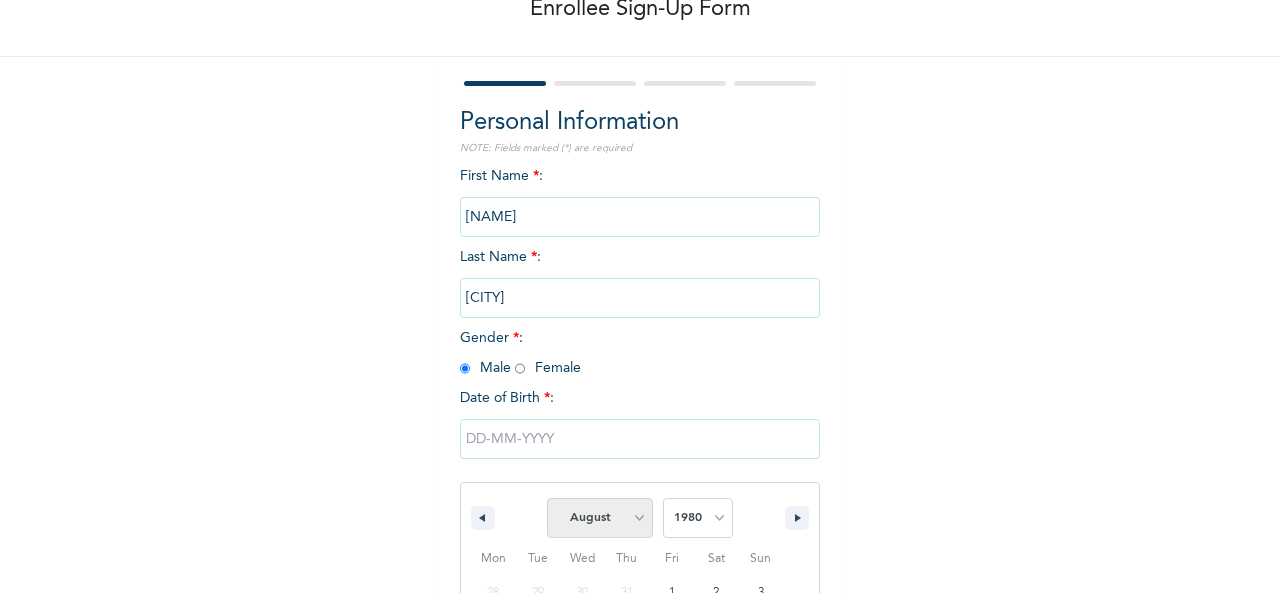 click on "January February March April May June July August September October November December" at bounding box center (600, 518) 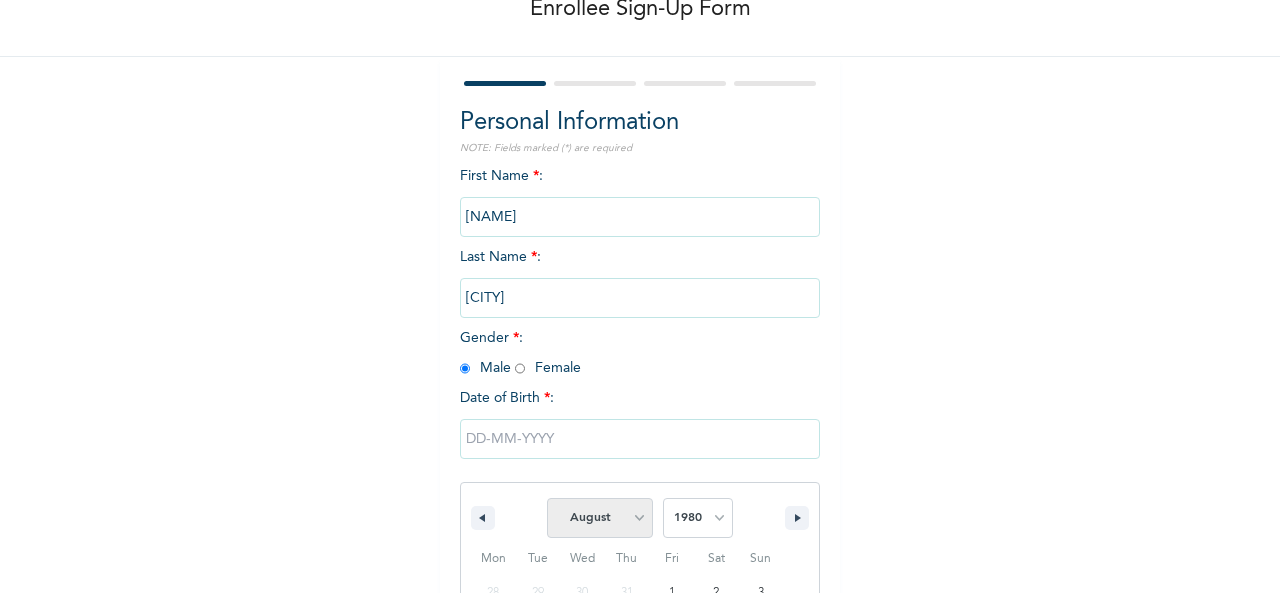 select on "0" 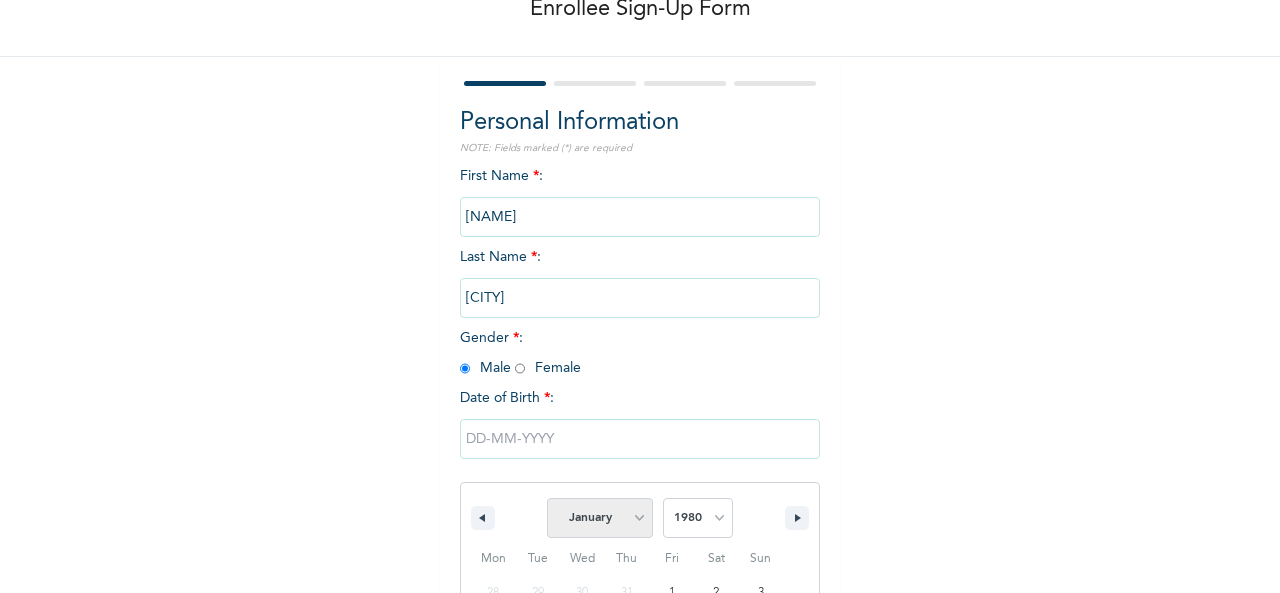 click on "January February March April May June July August September October November December" at bounding box center (600, 518) 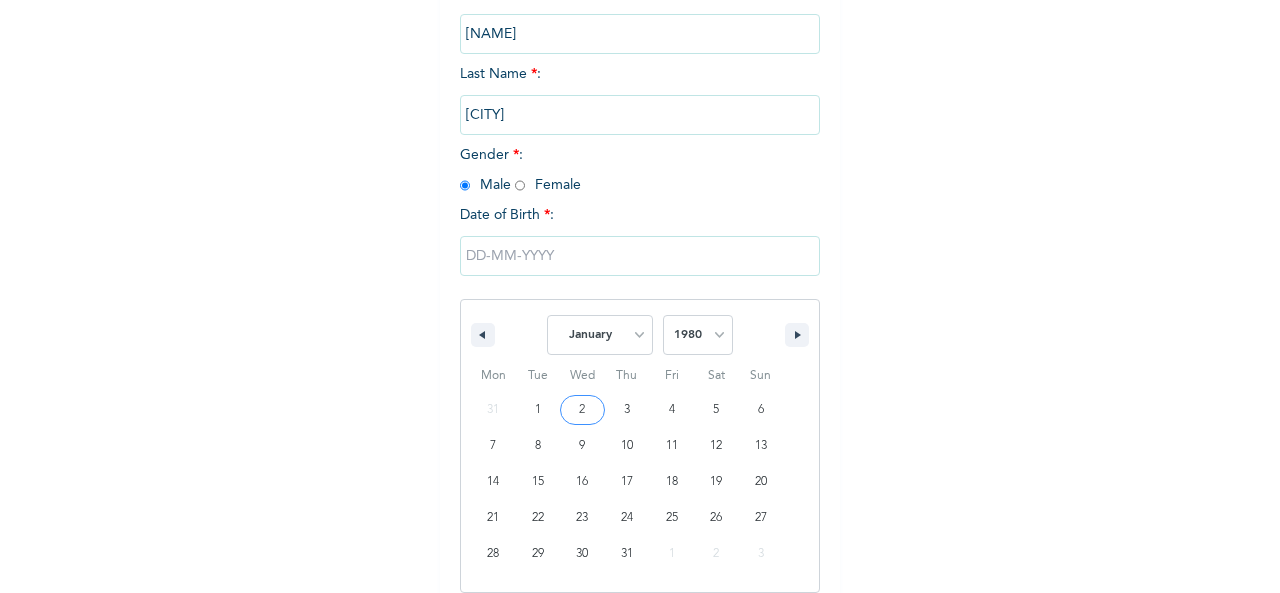 scroll, scrollTop: 417, scrollLeft: 0, axis: vertical 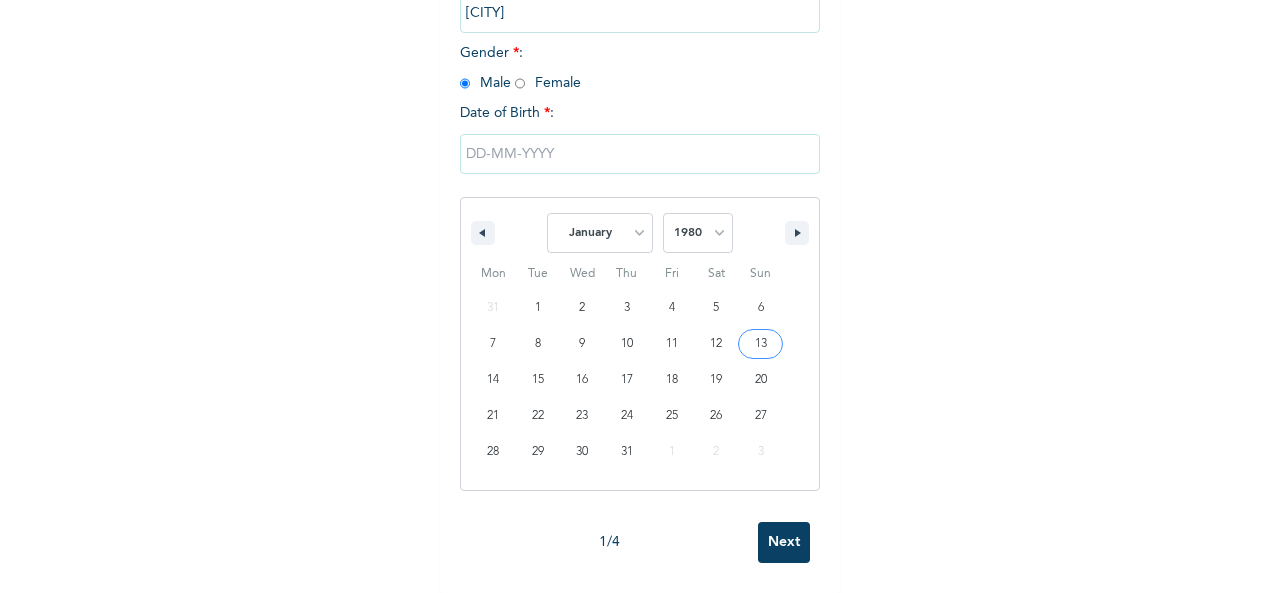 drag, startPoint x: 750, startPoint y: 329, endPoint x: 747, endPoint y: 363, distance: 34.132095 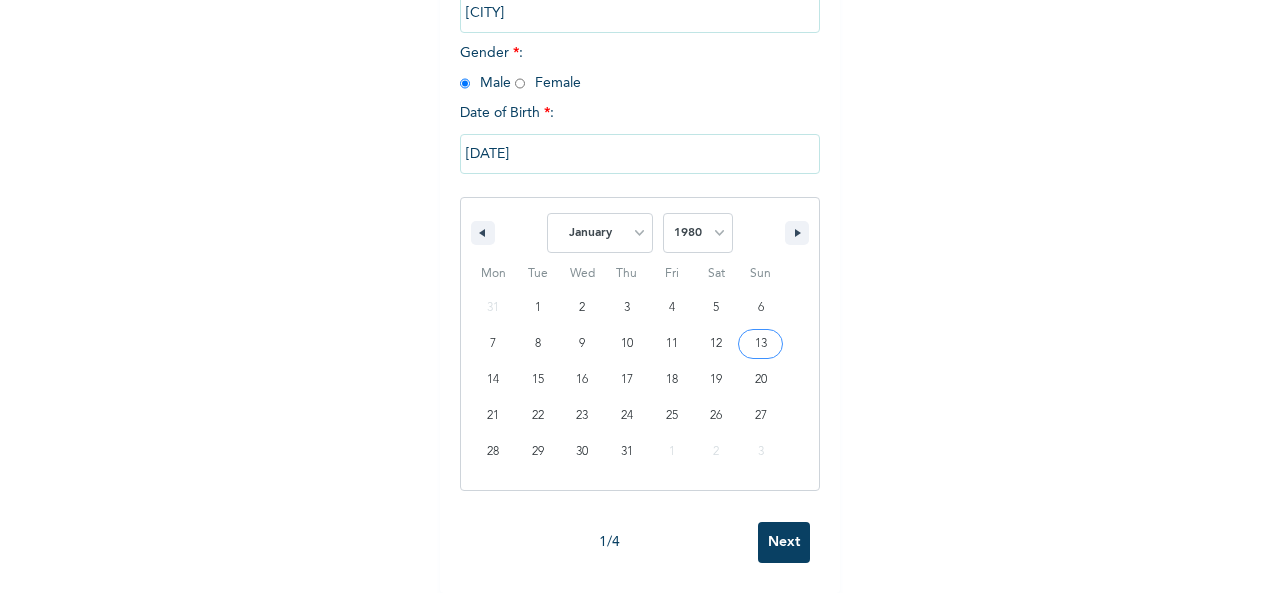 scroll, scrollTop: 112, scrollLeft: 0, axis: vertical 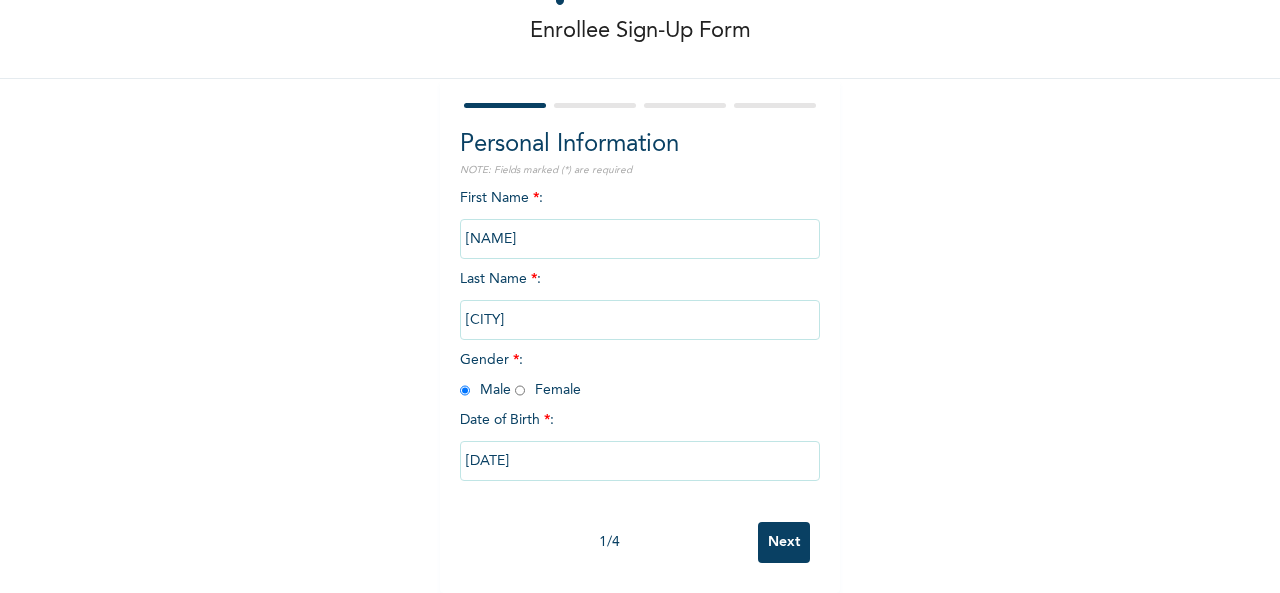 click on "Next" at bounding box center [784, 542] 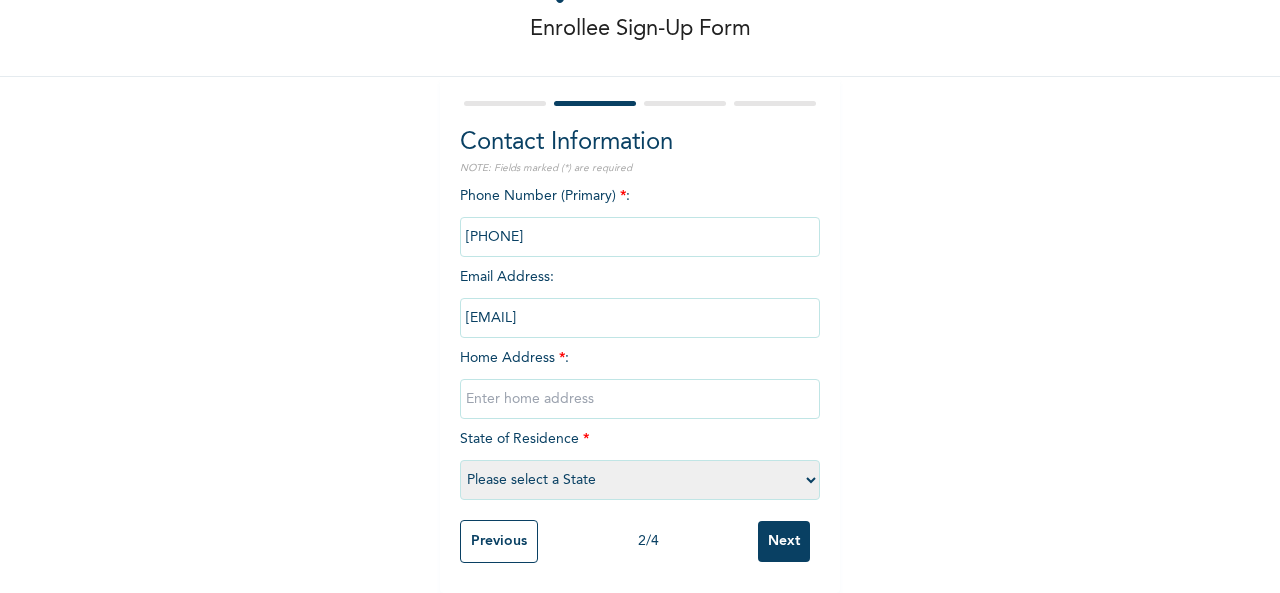 click at bounding box center [640, 399] 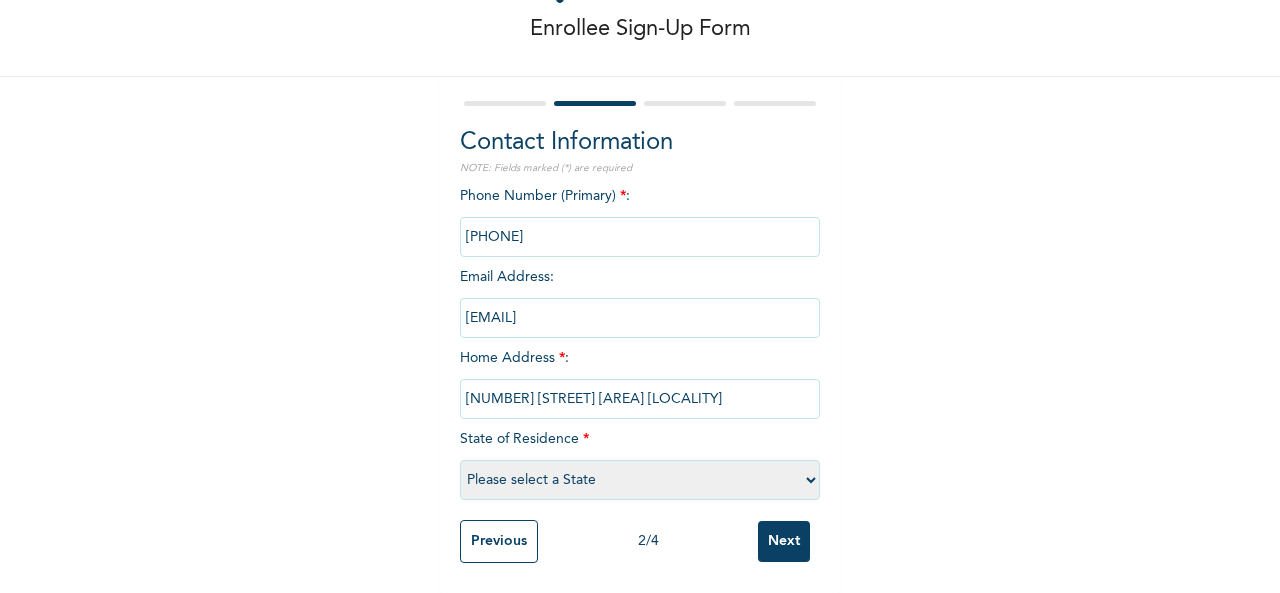 type on "[NUMBER] [STREET] [AREA] [LOCALITY]" 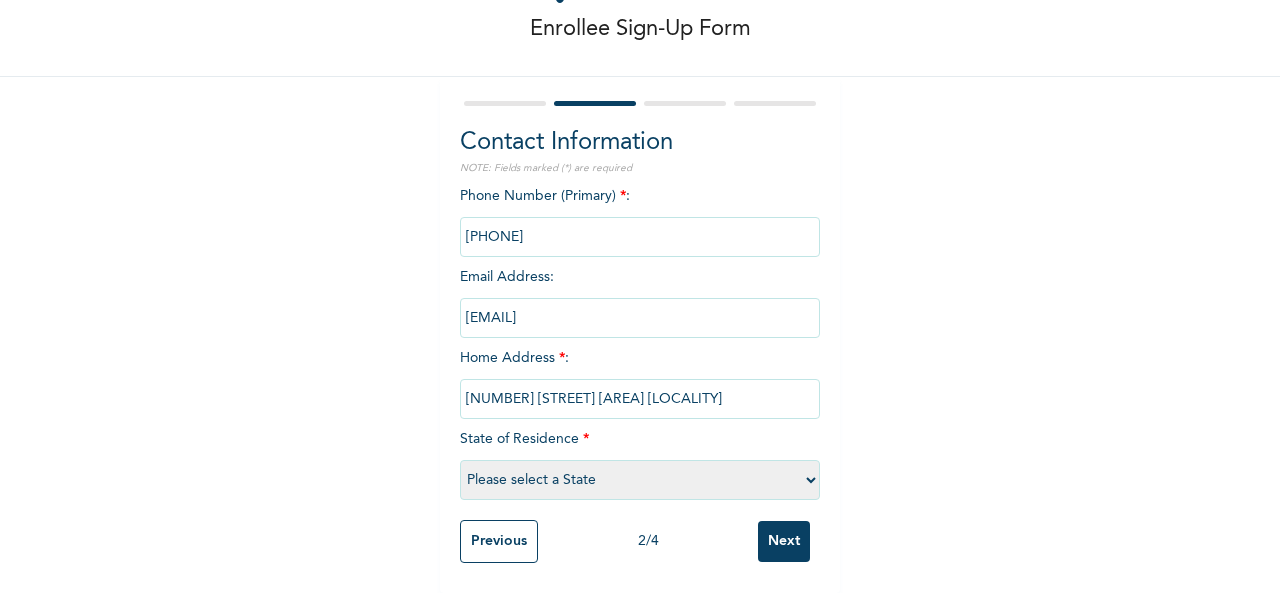 click on "Please select a State Abia Abuja (FCT) Adamawa Akwa Ibom Anambra Bauchi Bayelsa Benue Borno Cross River Delta Ebonyi Edo Ekiti Enugu Gombe Imo Jigawa Kaduna Kano Katsina Kebbi Kogi Kwara Lagos Nasarawa Niger Ogun Ondo Osun Oyo Plateau Rivers Sokoto Taraba Yobe Zamfara" at bounding box center [640, 480] 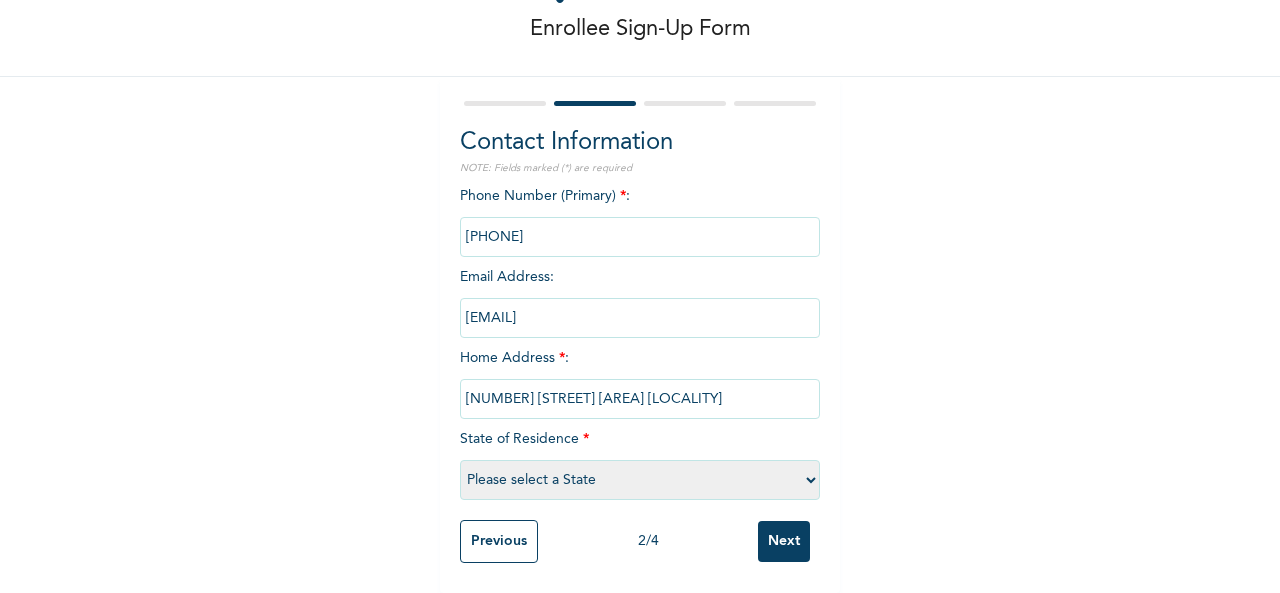 select on "25" 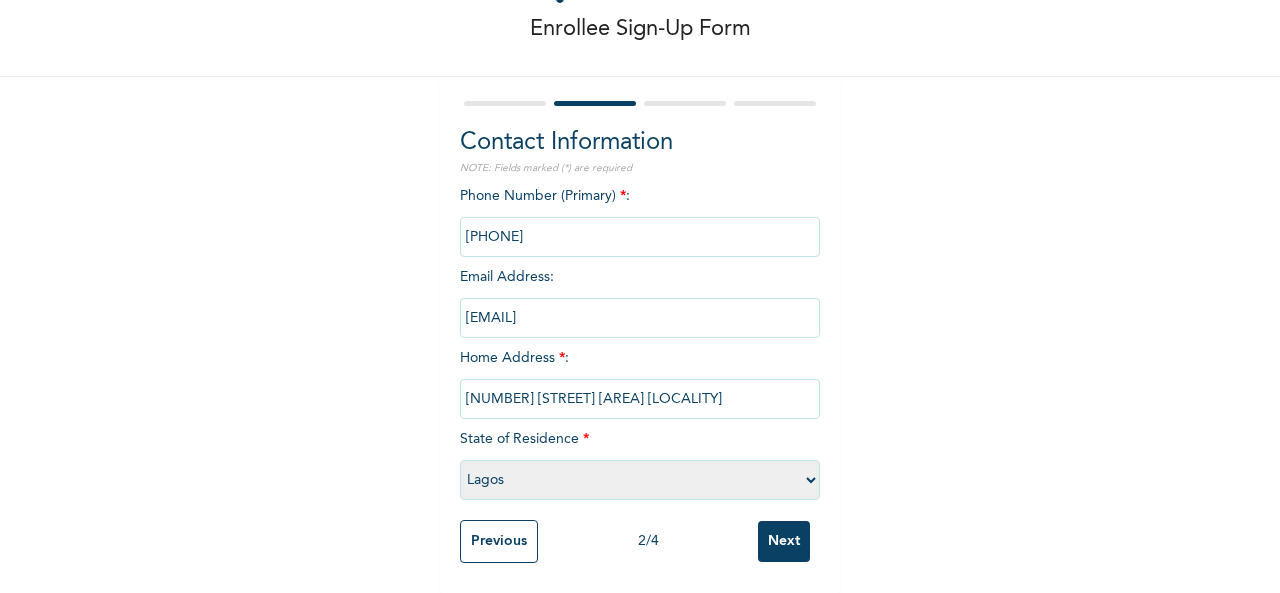 click on "Please select a State Abia Abuja (FCT) Adamawa Akwa Ibom Anambra Bauchi Bayelsa Benue Borno Cross River Delta Ebonyi Edo Ekiti Enugu Gombe Imo Jigawa Kaduna Kano Katsina Kebbi Kogi Kwara Lagos Nasarawa Niger Ogun Ondo Osun Oyo Plateau Rivers Sokoto Taraba Yobe Zamfara" at bounding box center [640, 480] 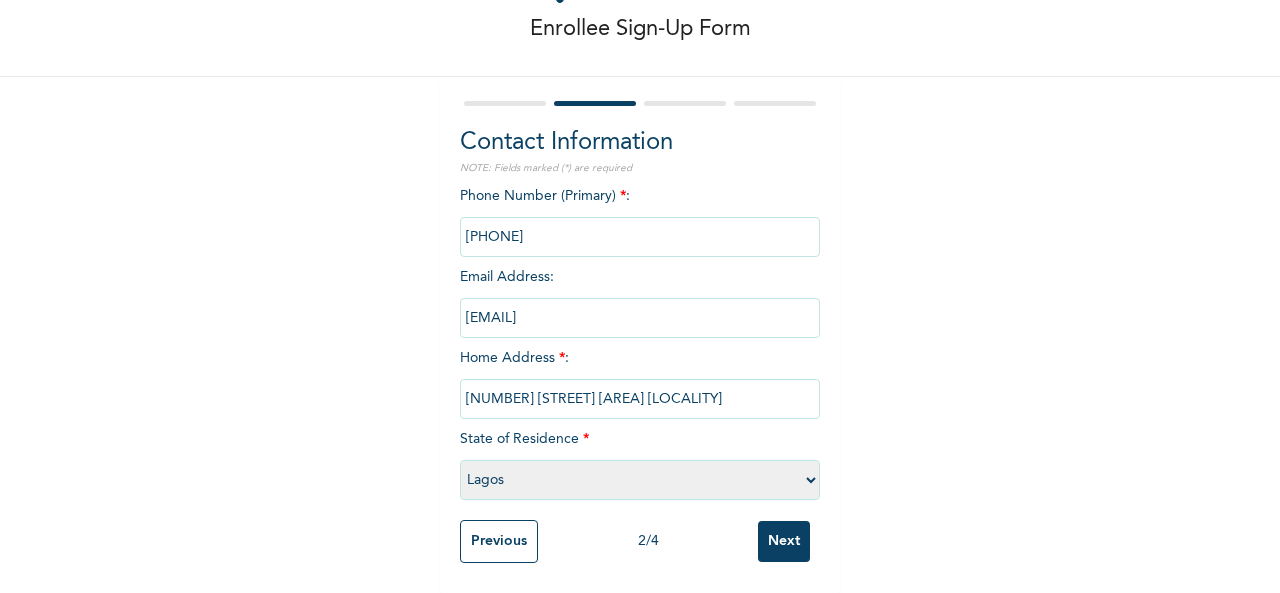 scroll, scrollTop: 114, scrollLeft: 0, axis: vertical 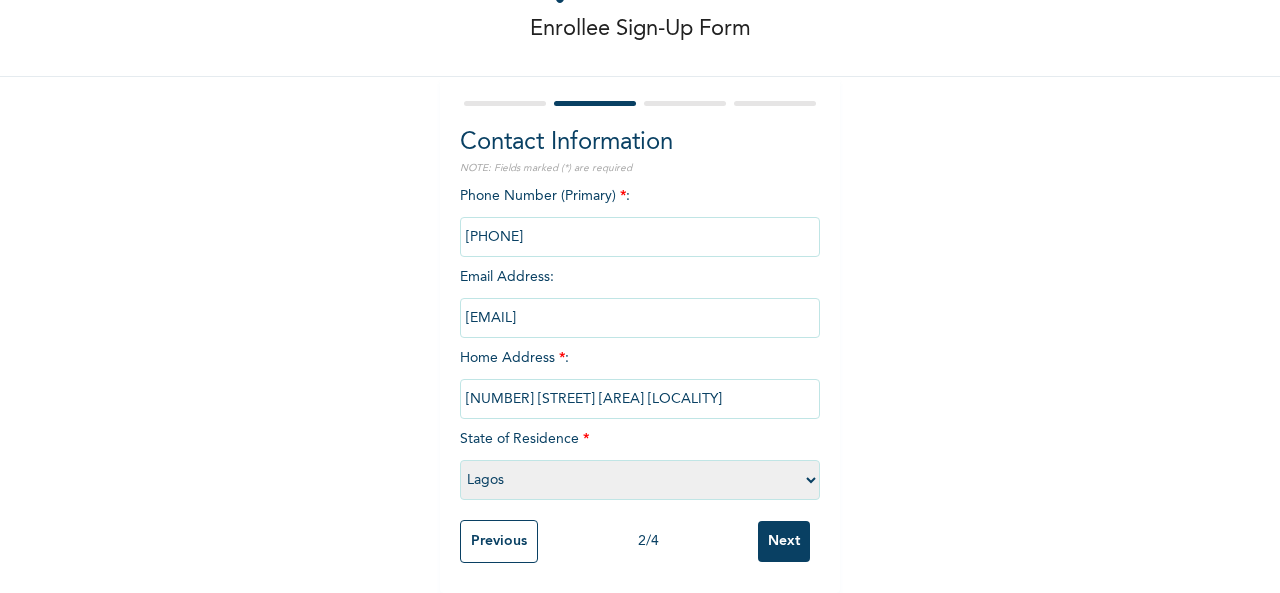 click on "Next" at bounding box center [784, 541] 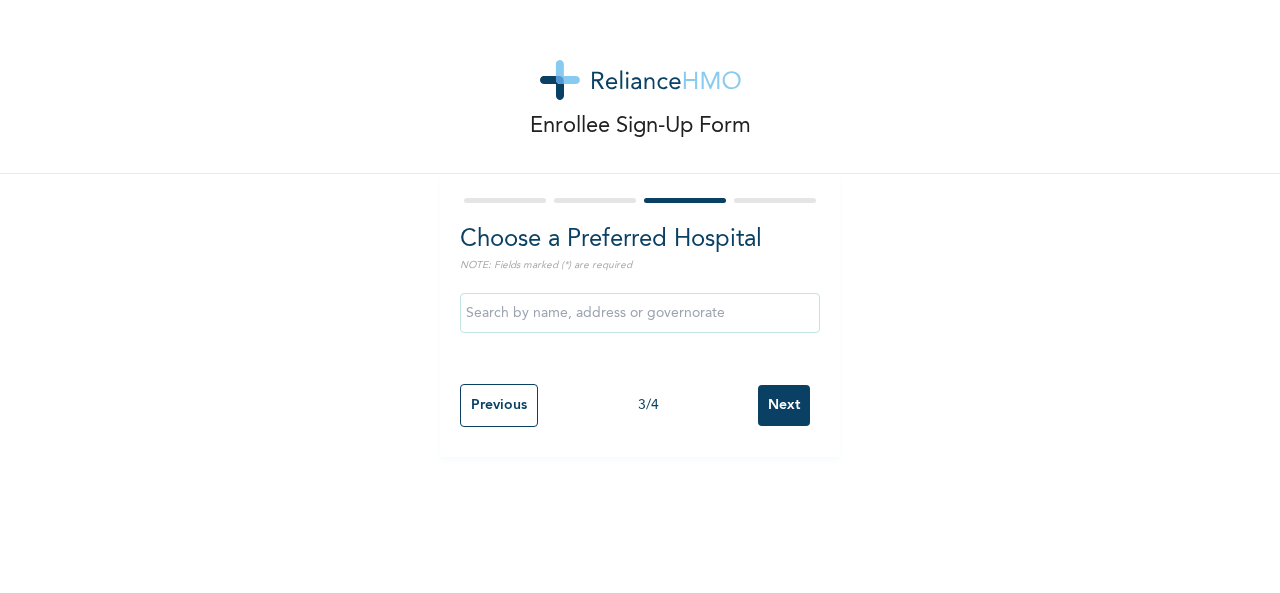 click at bounding box center [640, 313] 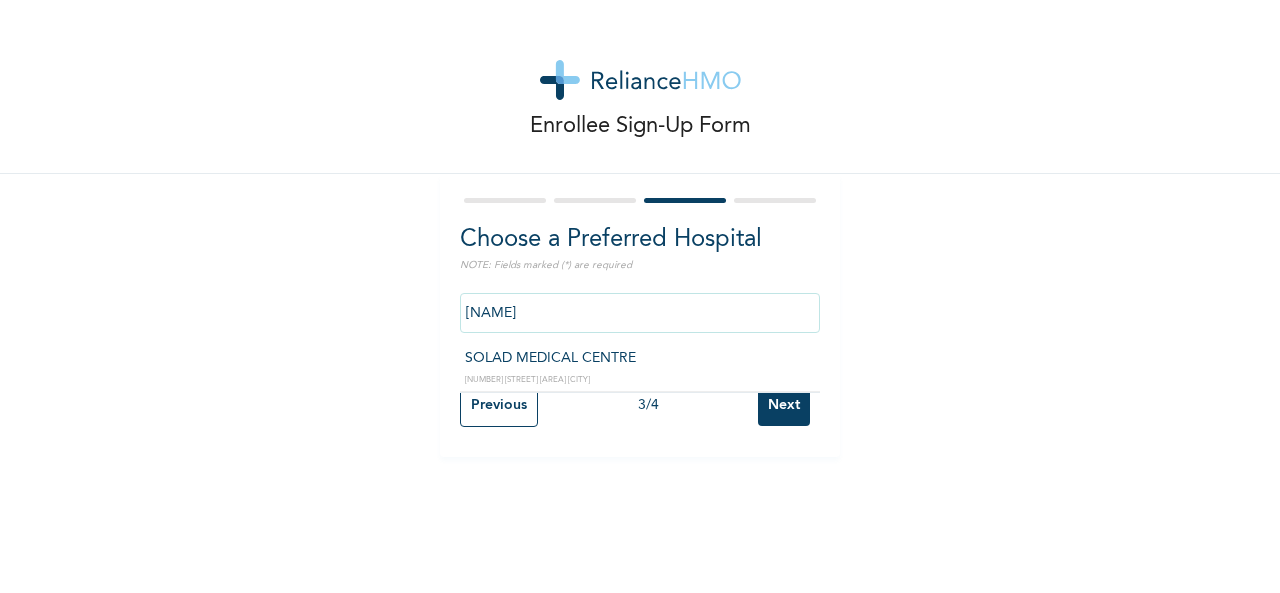type on "SOLAD MEDICAL CENTRE" 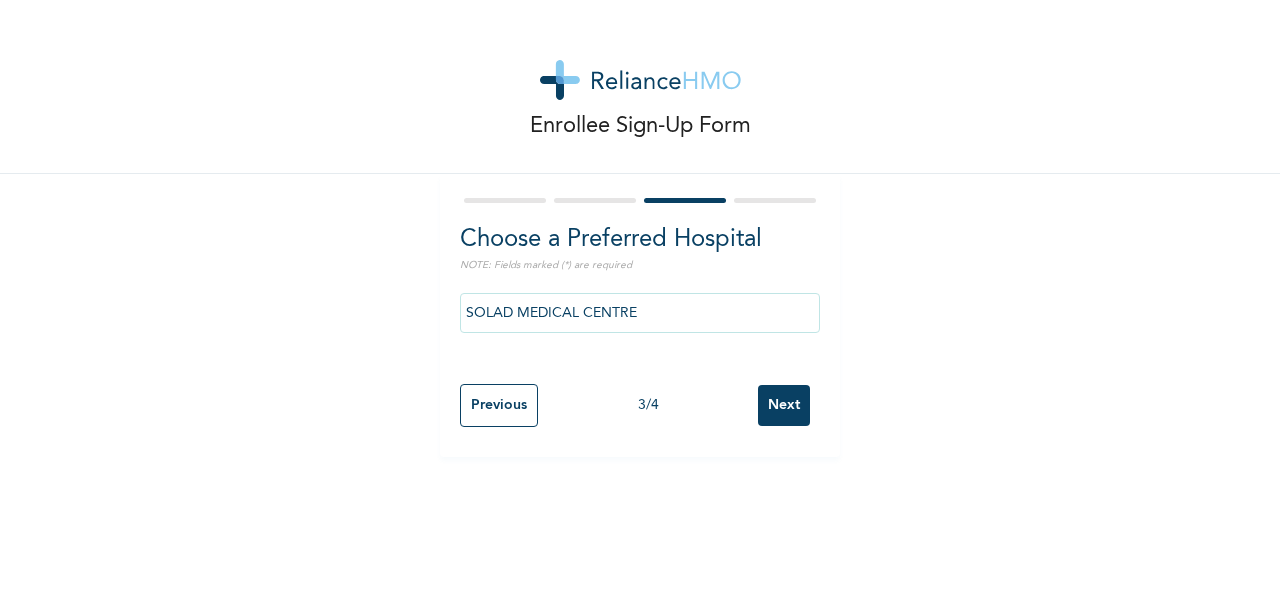 click on "Next" at bounding box center (784, 405) 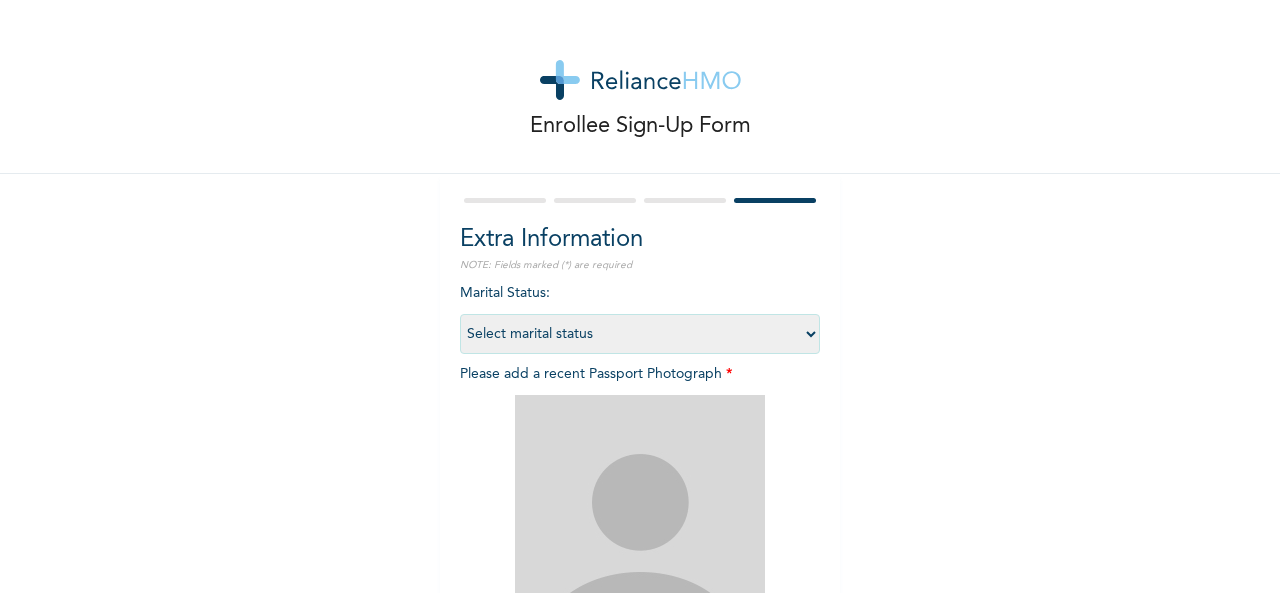 click on "Select marital status Single Married Divorced Widow/Widower" at bounding box center [640, 334] 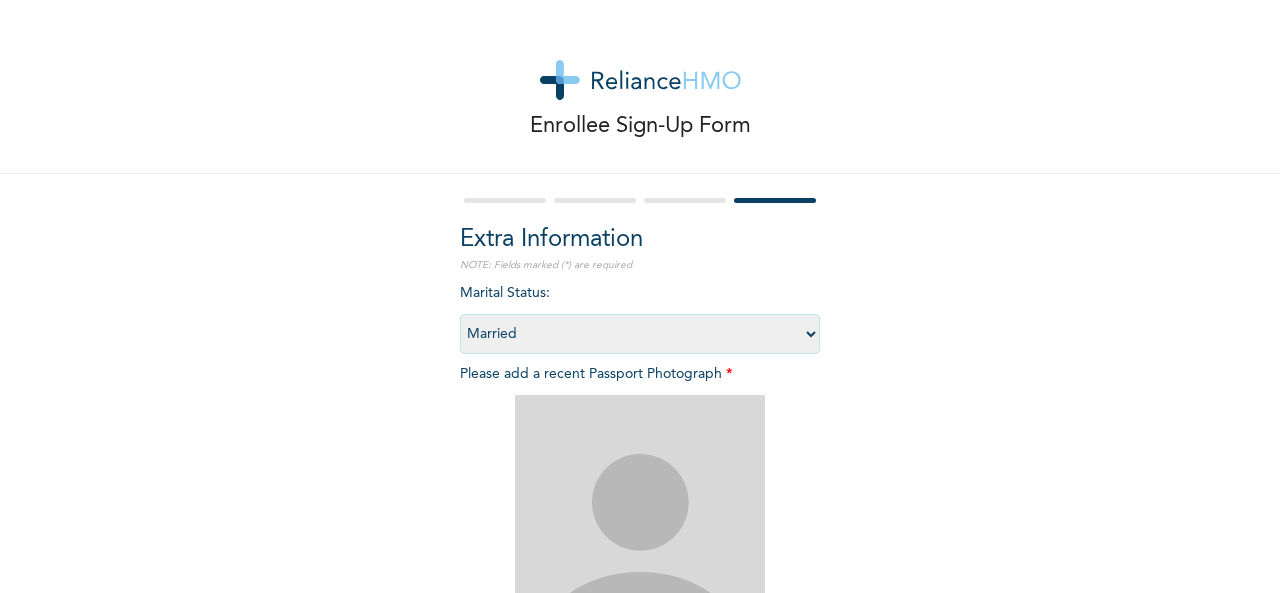 click on "Select marital status Single Married Divorced Widow/Widower" at bounding box center (640, 334) 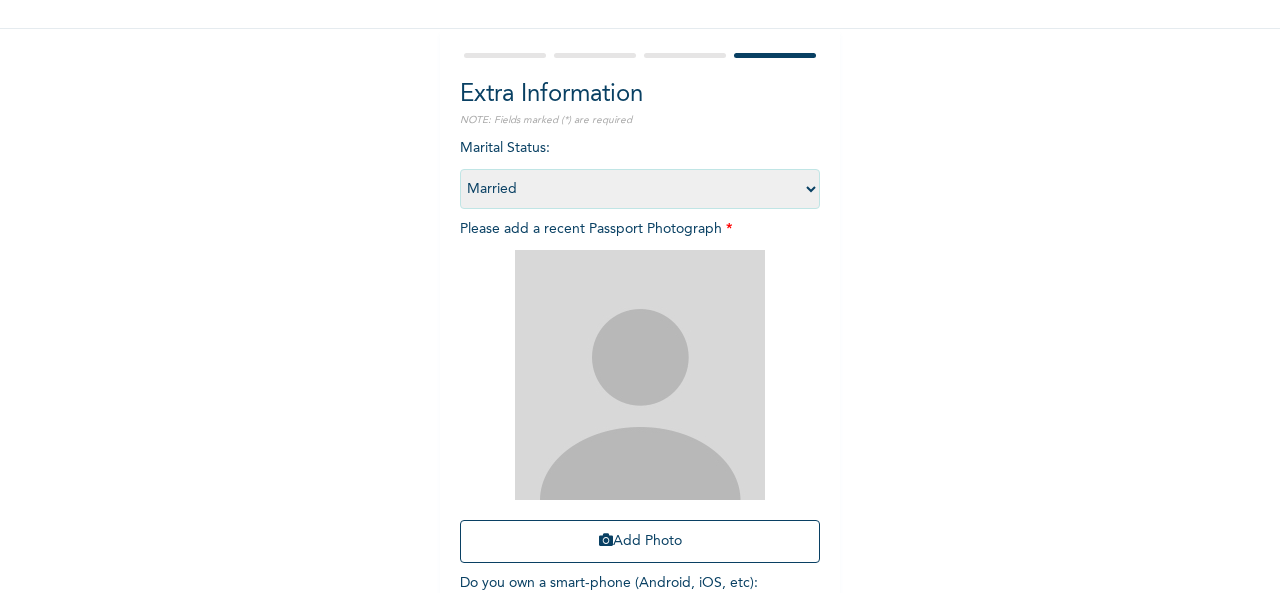 scroll, scrollTop: 200, scrollLeft: 0, axis: vertical 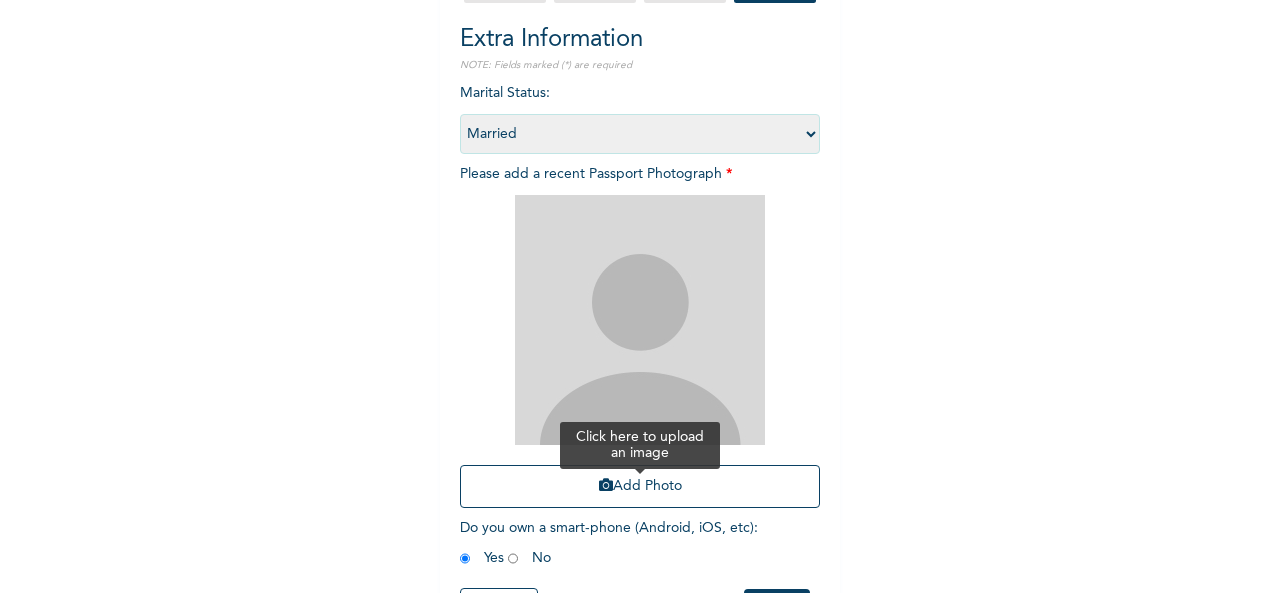click on "Add Photo" at bounding box center [640, 486] 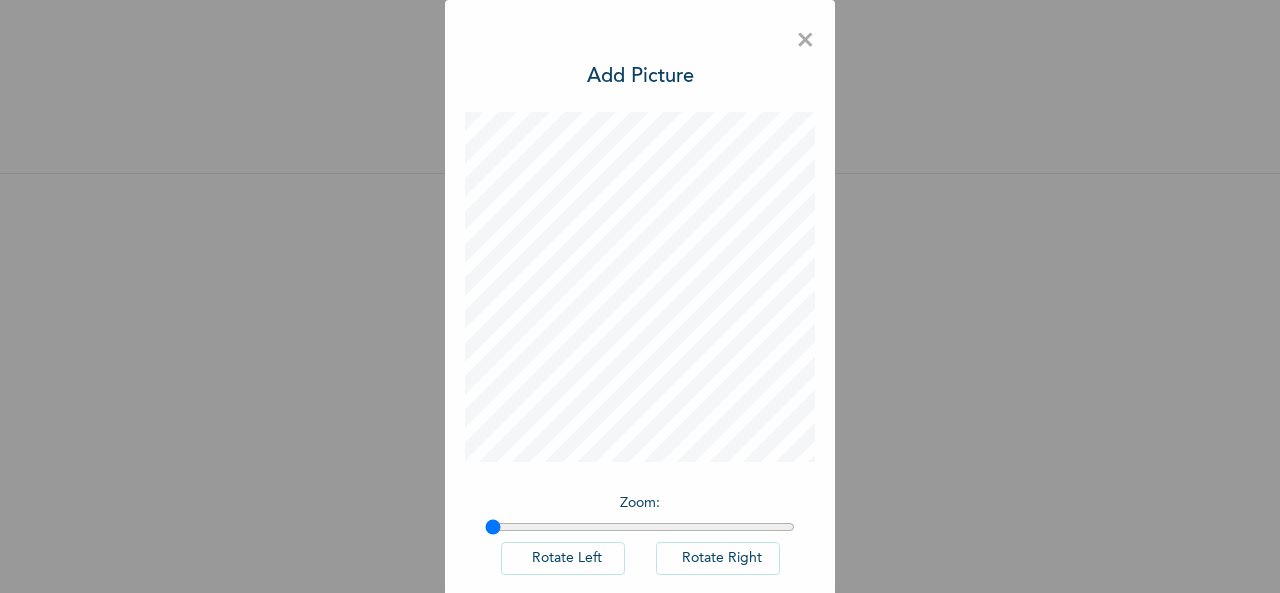 scroll, scrollTop: 14, scrollLeft: 0, axis: vertical 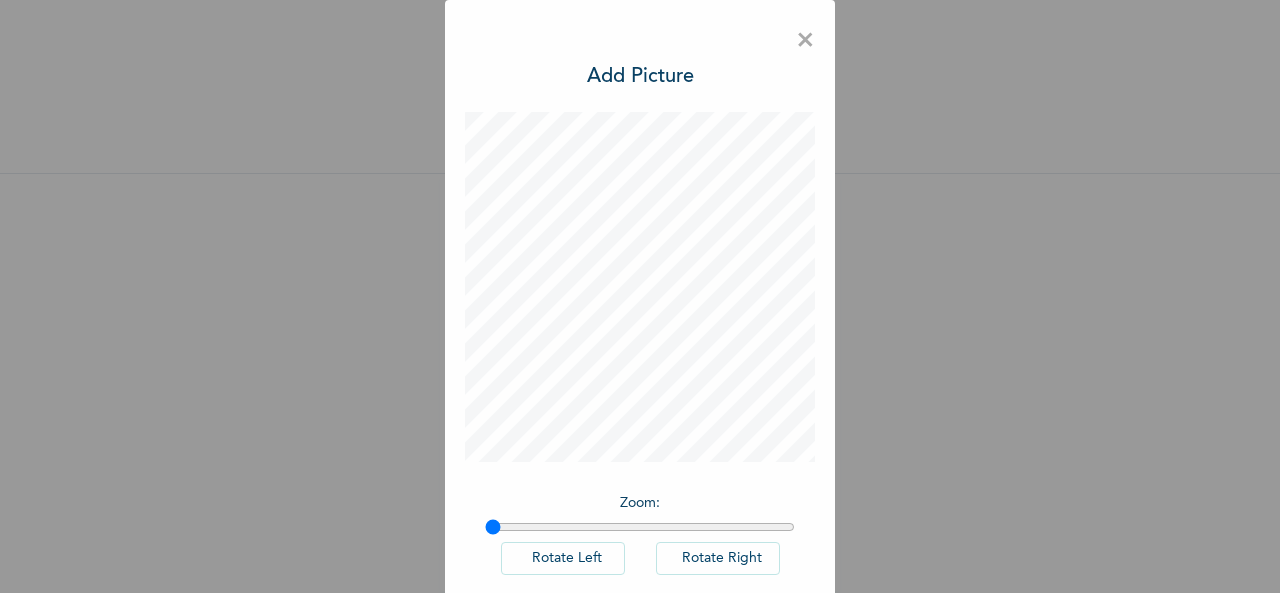 click on "×" at bounding box center (805, 41) 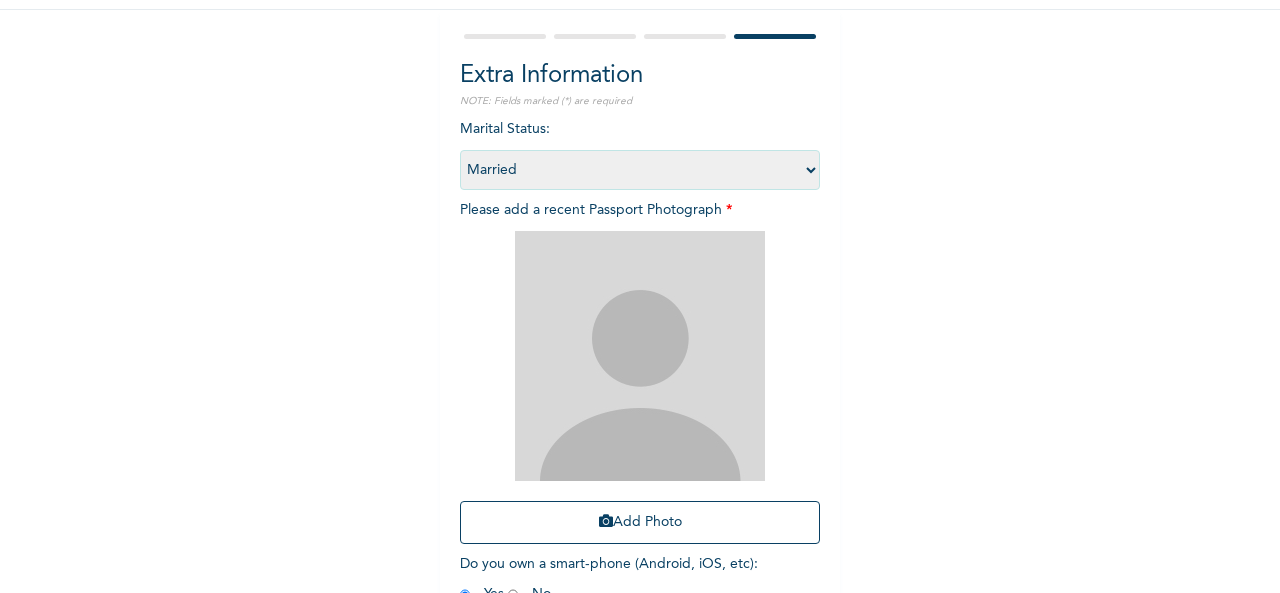 scroll, scrollTop: 214, scrollLeft: 0, axis: vertical 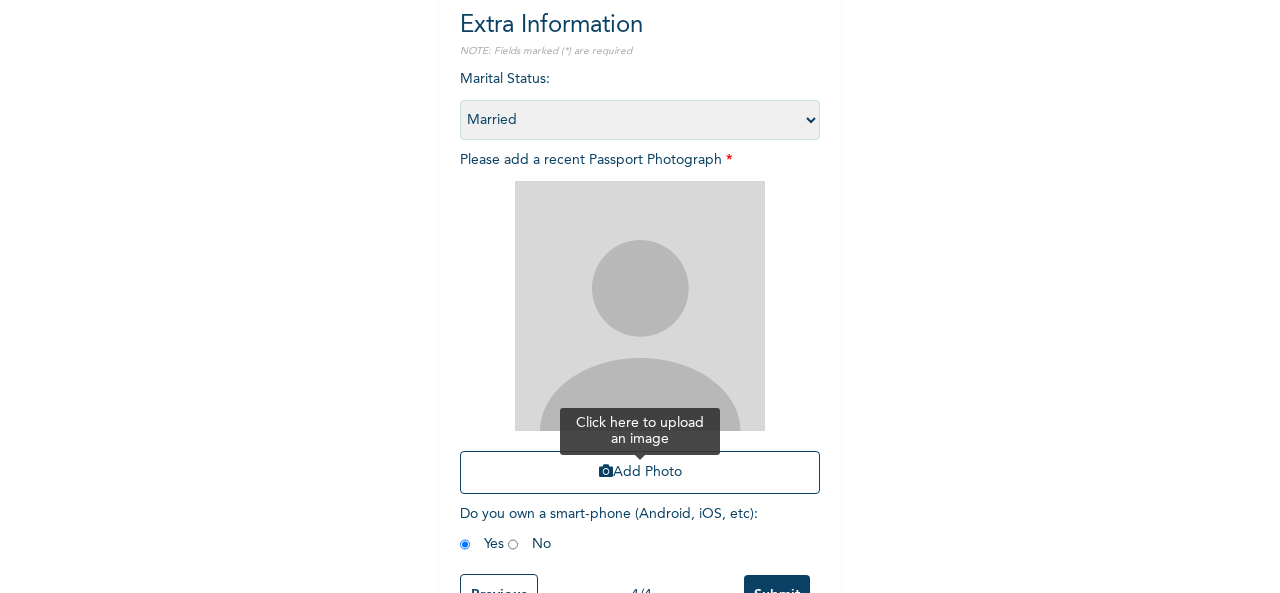click on "Add Photo" at bounding box center [640, 472] 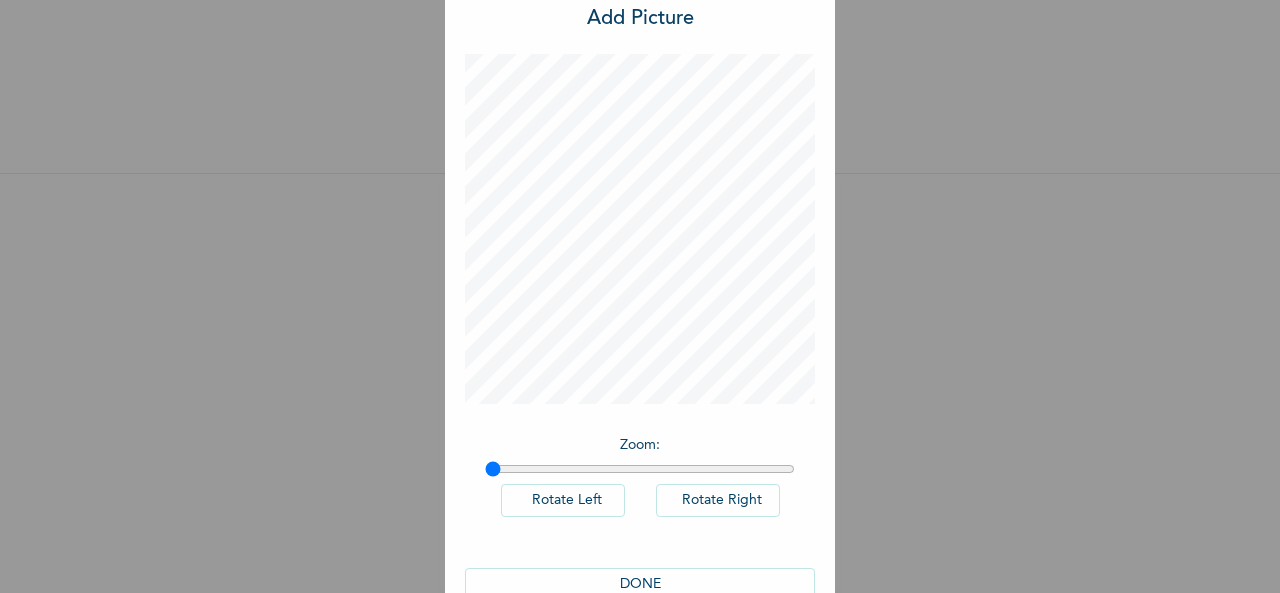 scroll, scrollTop: 104, scrollLeft: 0, axis: vertical 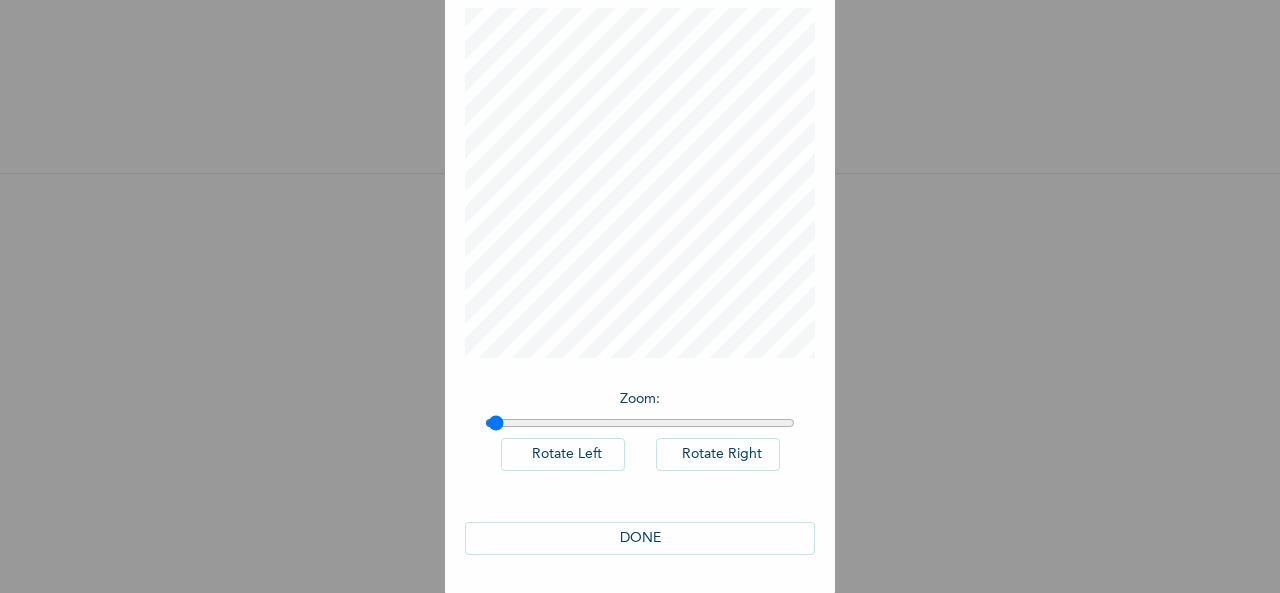 type on "1" 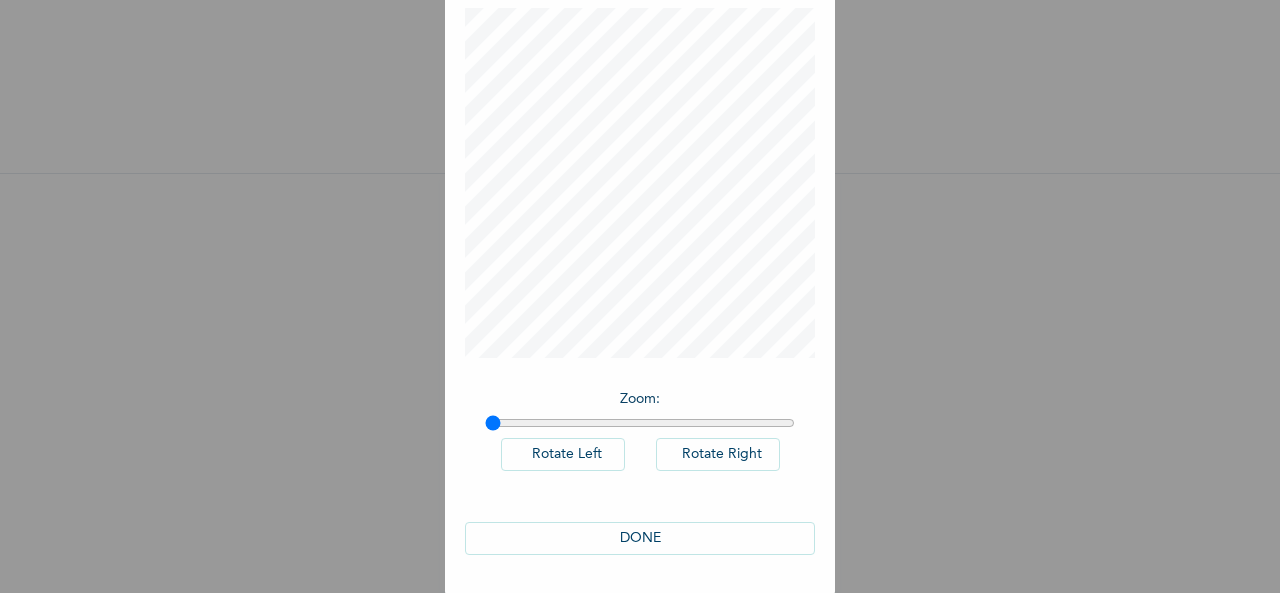 drag, startPoint x: 485, startPoint y: 425, endPoint x: 480, endPoint y: 441, distance: 16.763054 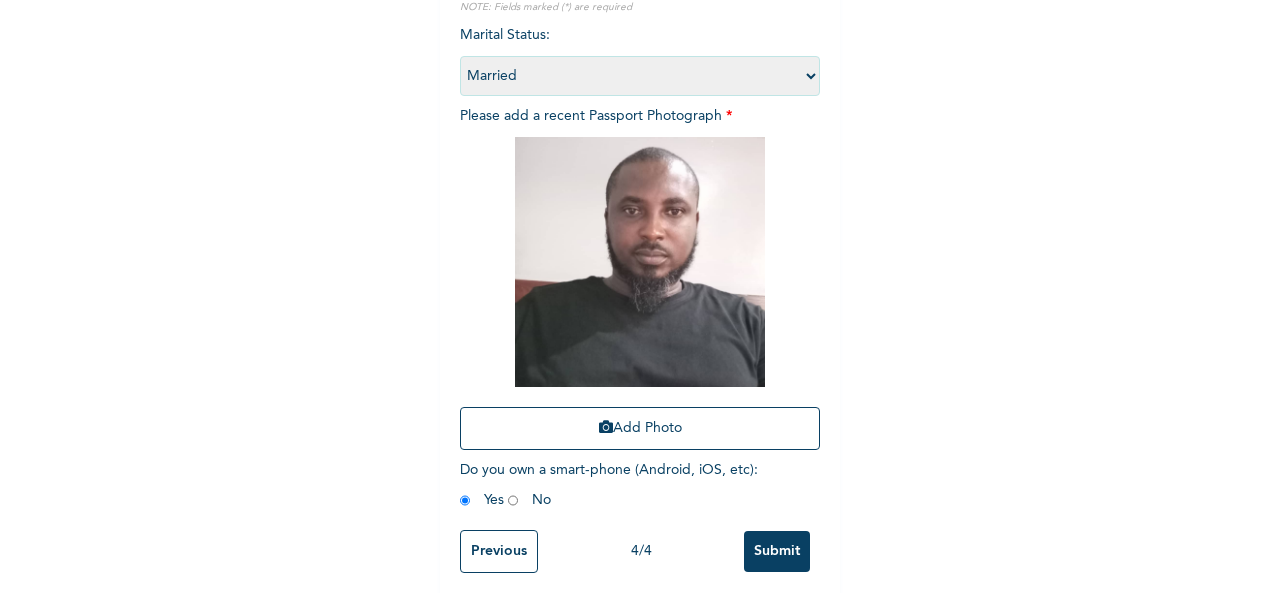 scroll, scrollTop: 284, scrollLeft: 0, axis: vertical 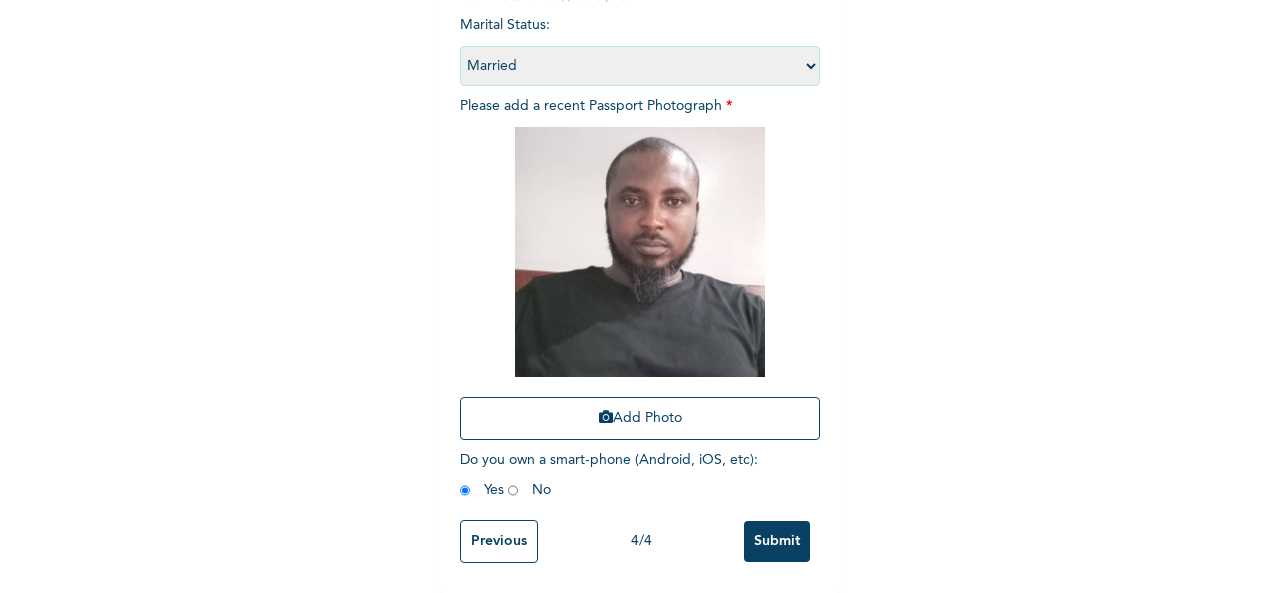 click on "Submit" at bounding box center [777, 541] 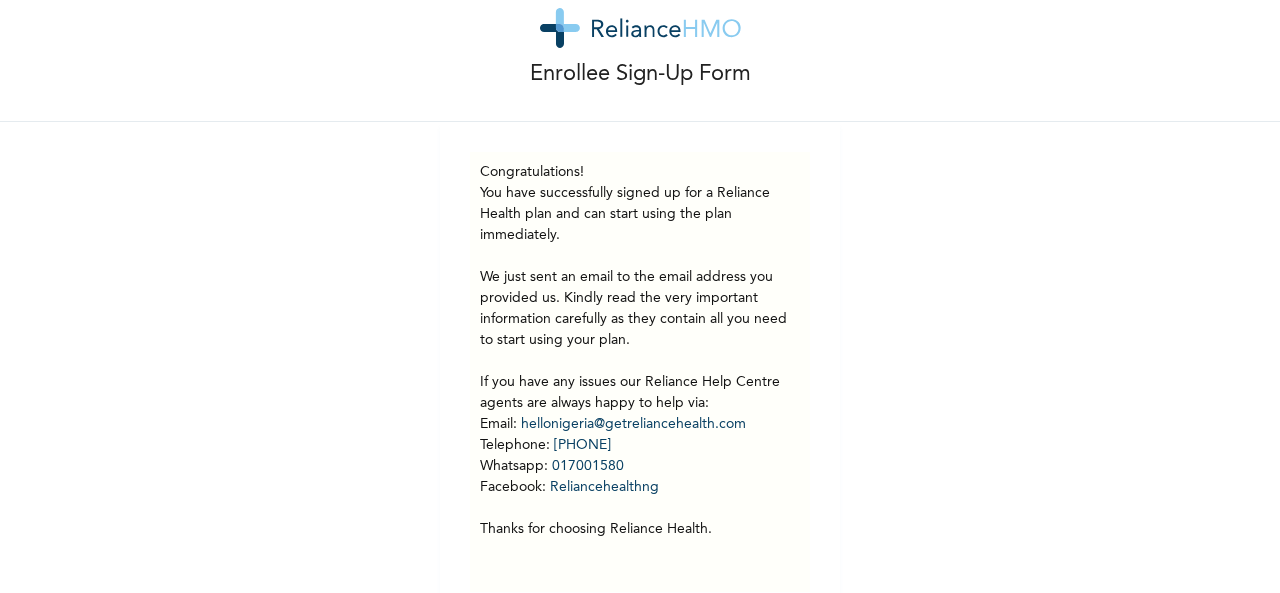 scroll, scrollTop: 96, scrollLeft: 0, axis: vertical 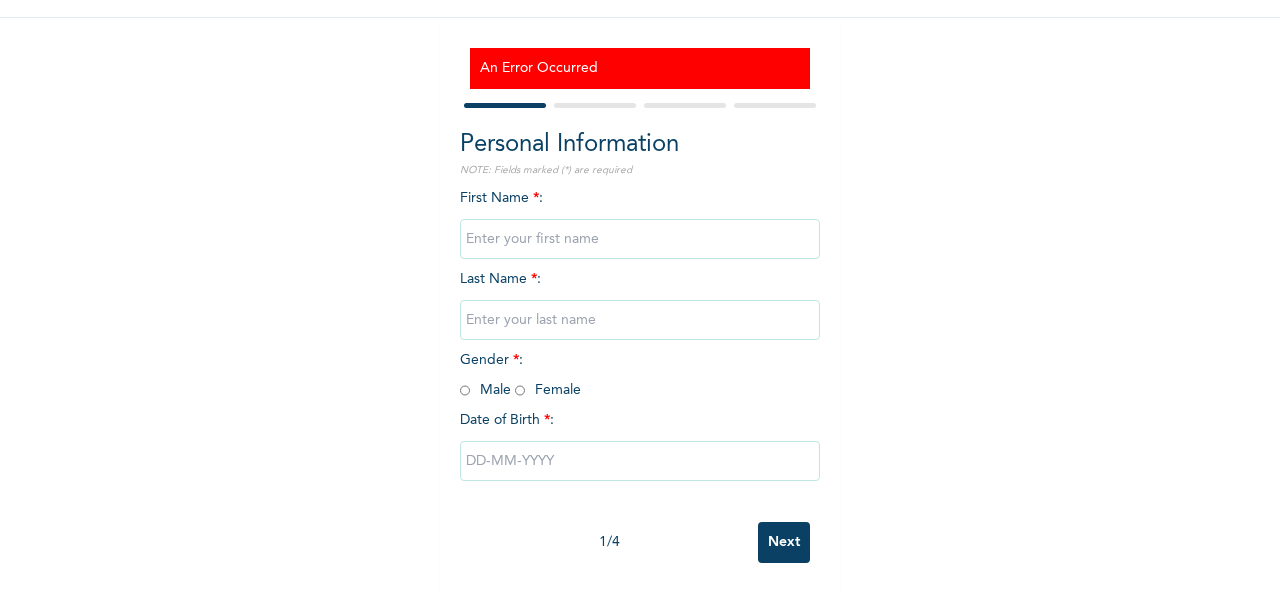 click at bounding box center (640, 239) 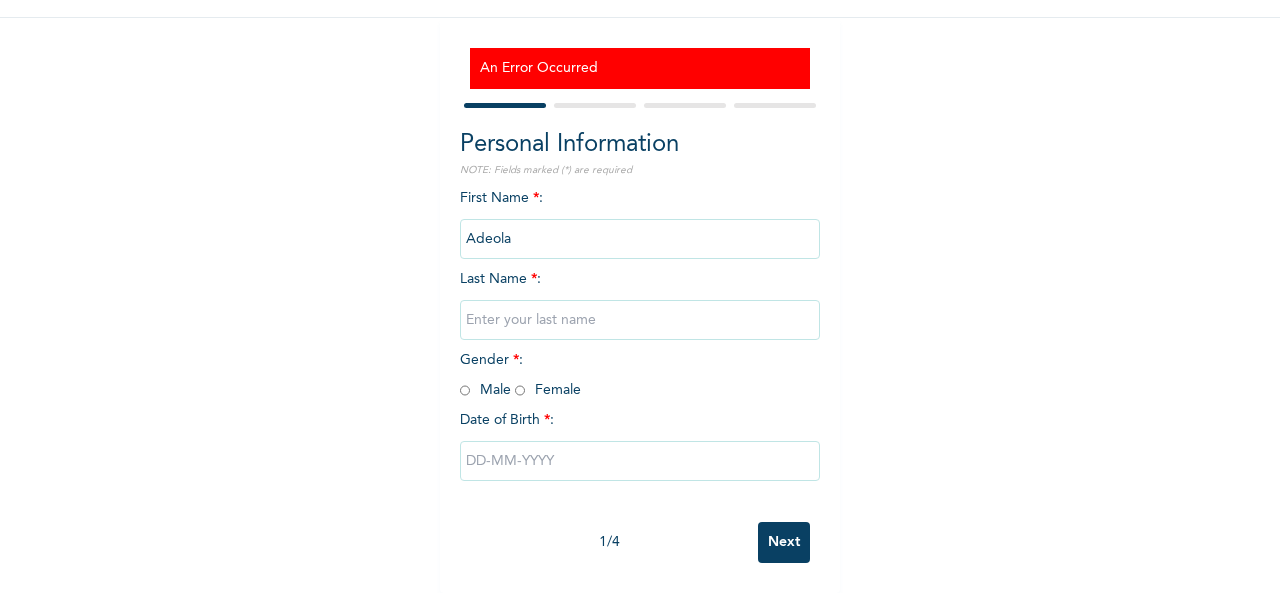 type on "Adeola" 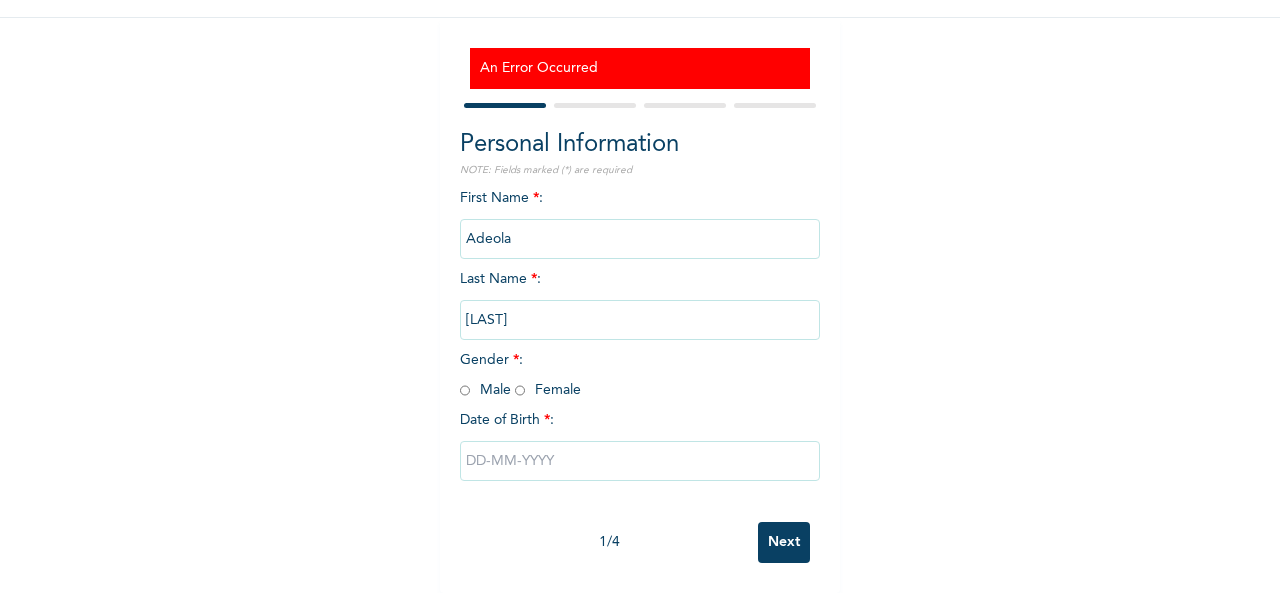 type on "[LAST]" 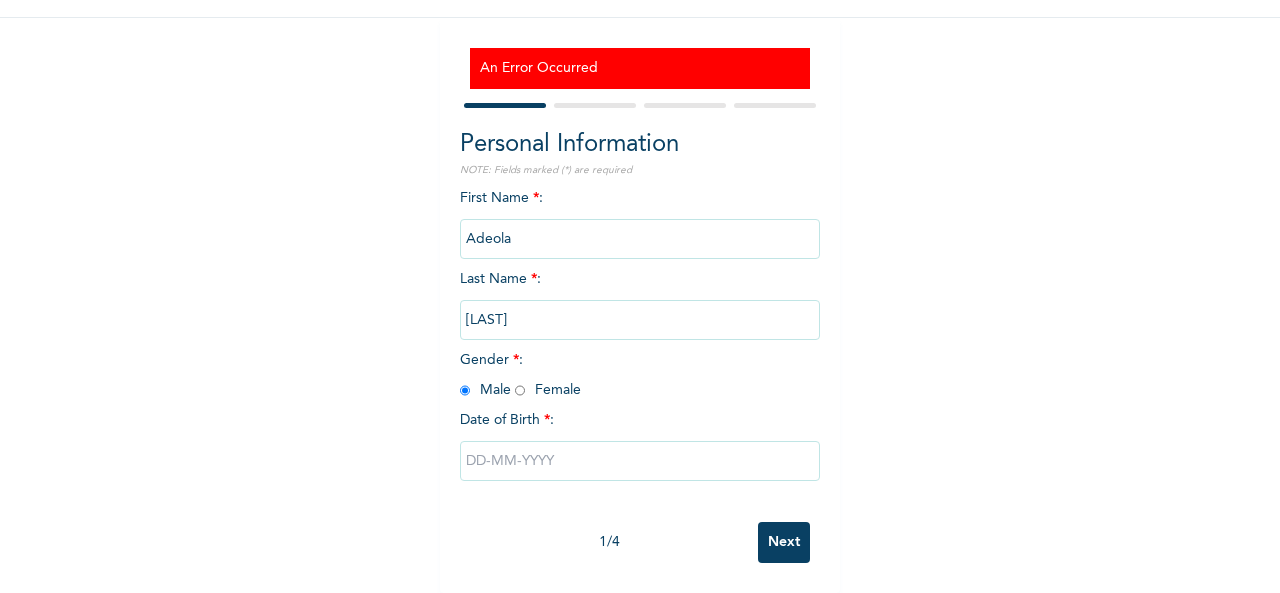radio on "true" 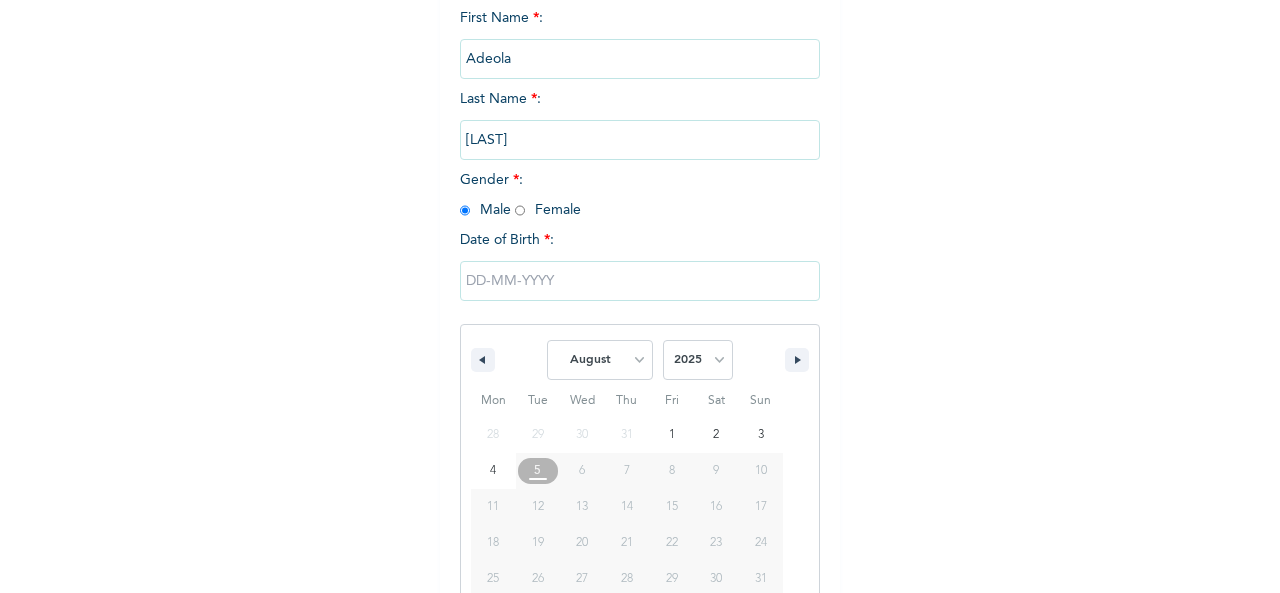 scroll, scrollTop: 378, scrollLeft: 0, axis: vertical 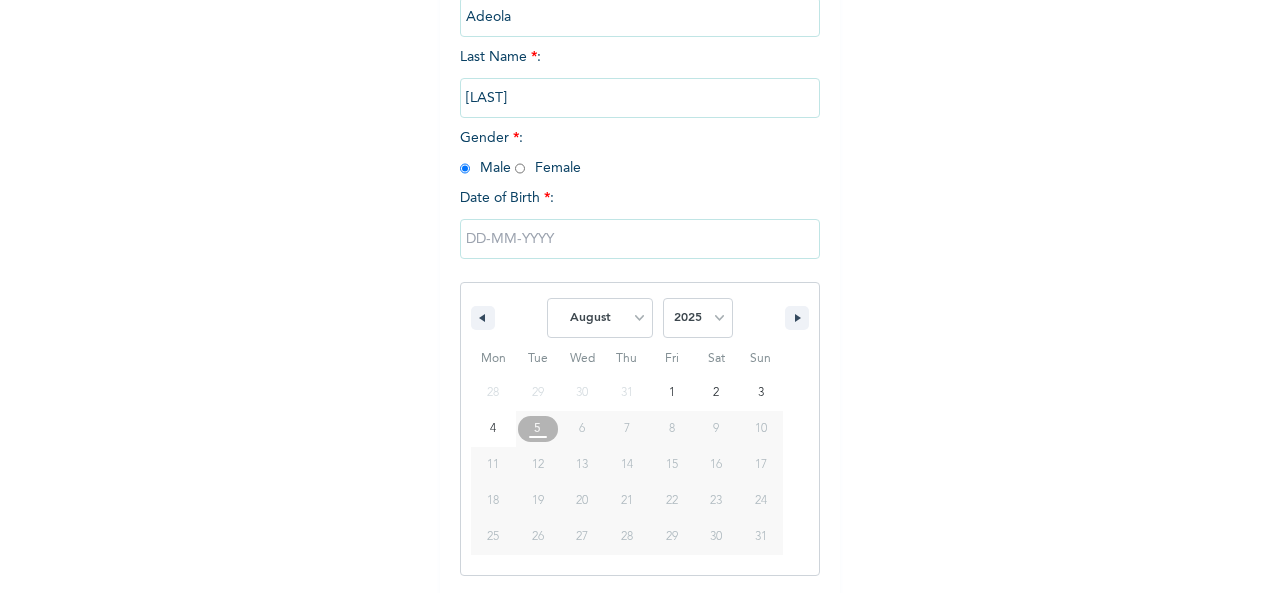 click at bounding box center [640, 239] 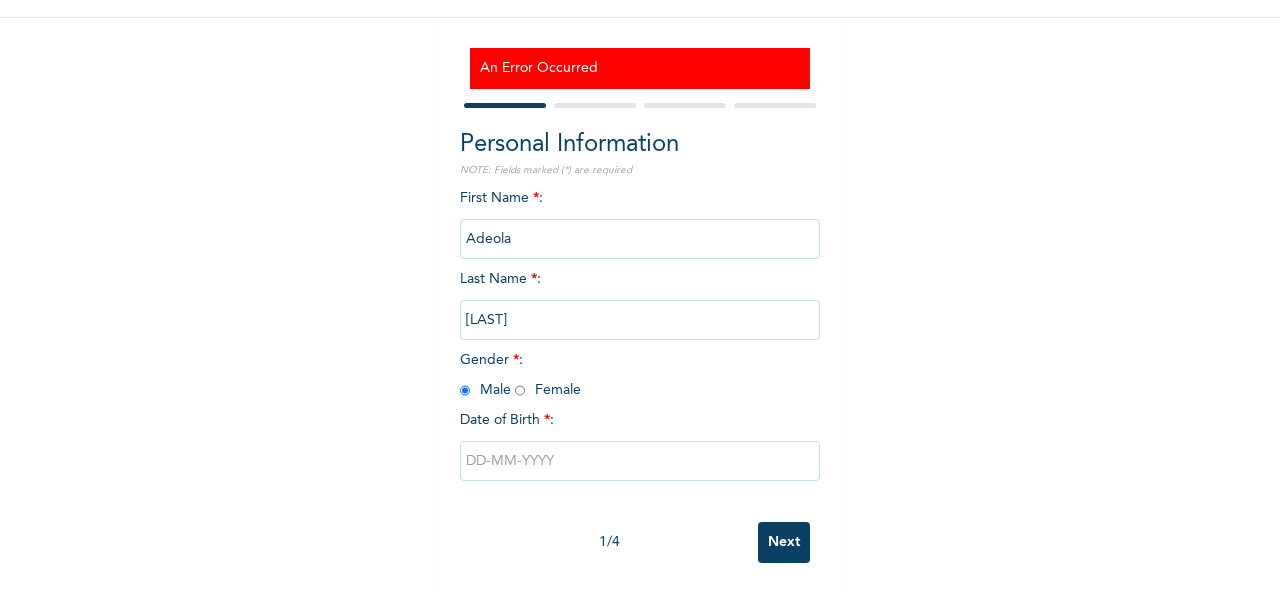 scroll, scrollTop: 173, scrollLeft: 0, axis: vertical 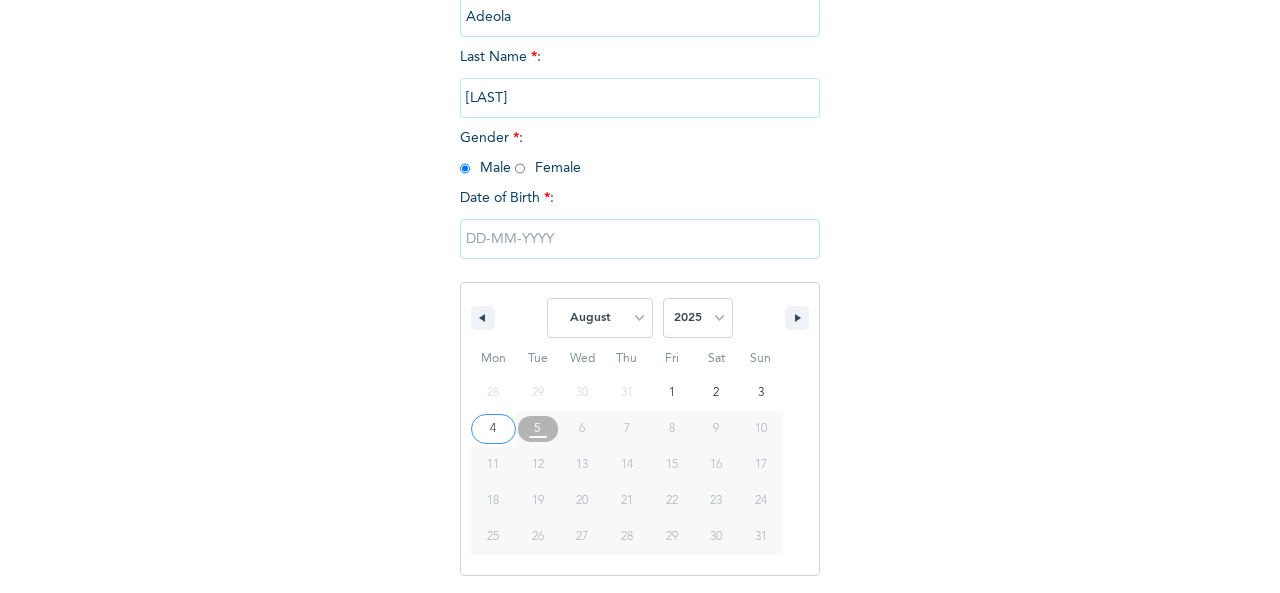 type on "[DATE]" 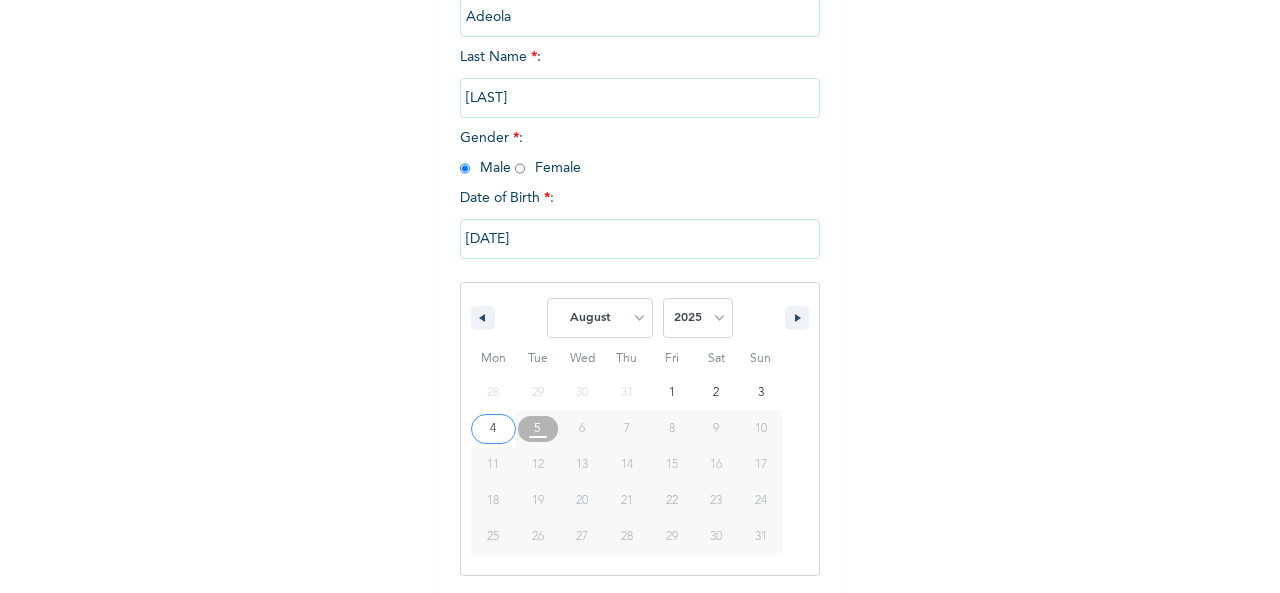 scroll, scrollTop: 173, scrollLeft: 0, axis: vertical 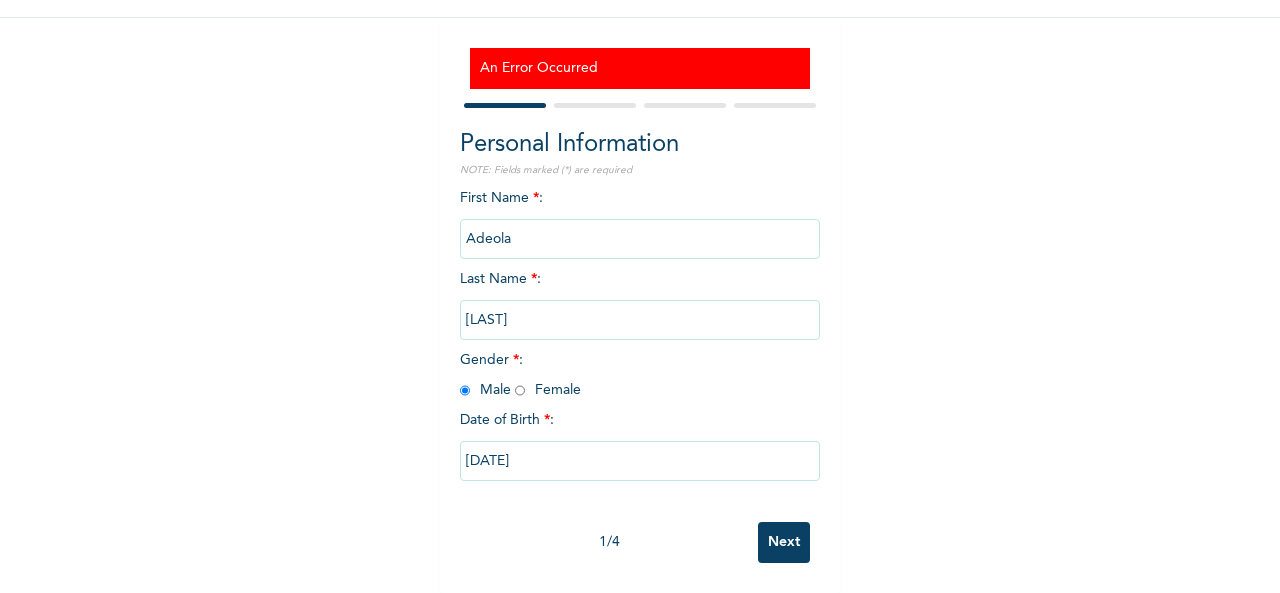 click on "[DATE]" at bounding box center [640, 461] 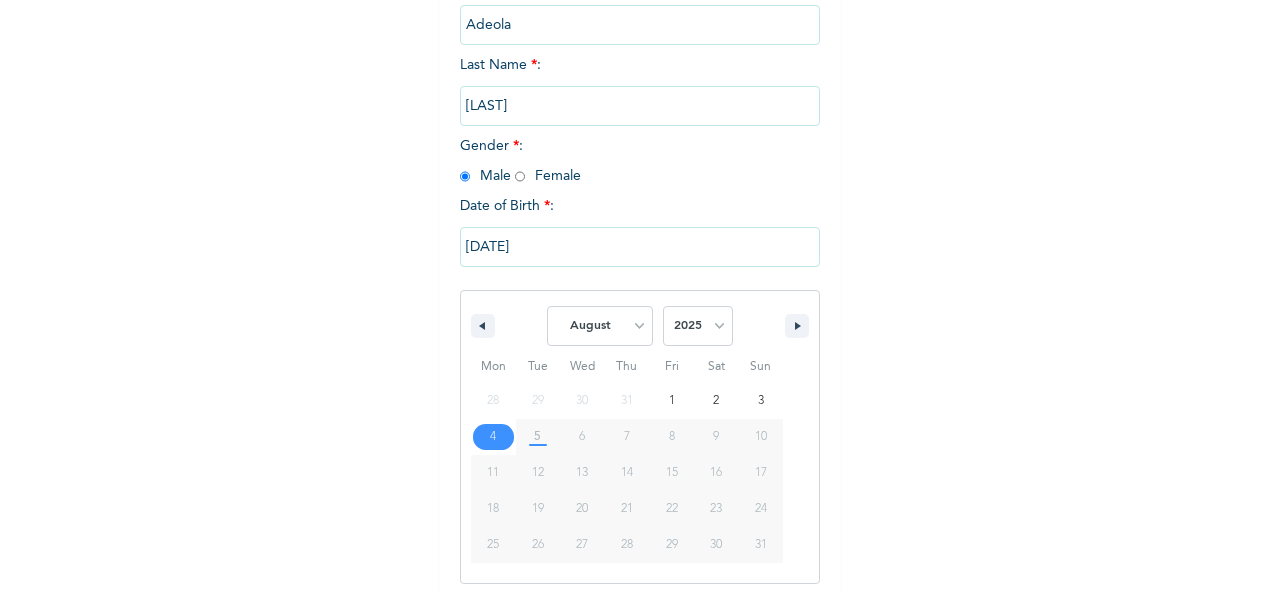 scroll, scrollTop: 378, scrollLeft: 0, axis: vertical 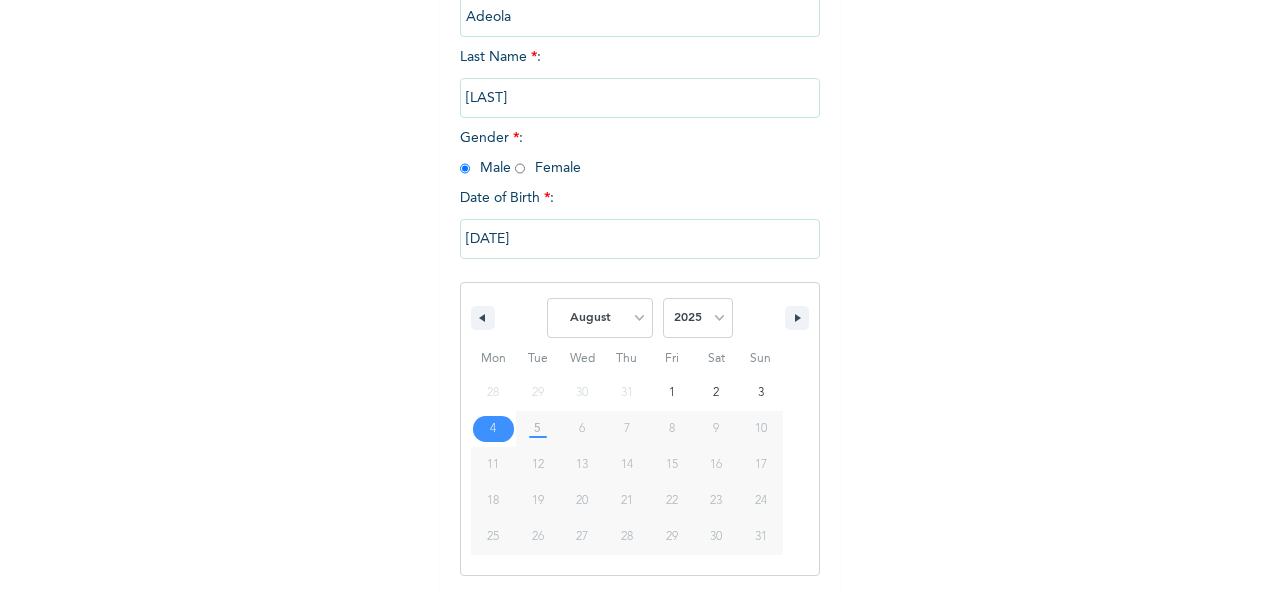 click on "[DATE]" at bounding box center [640, 239] 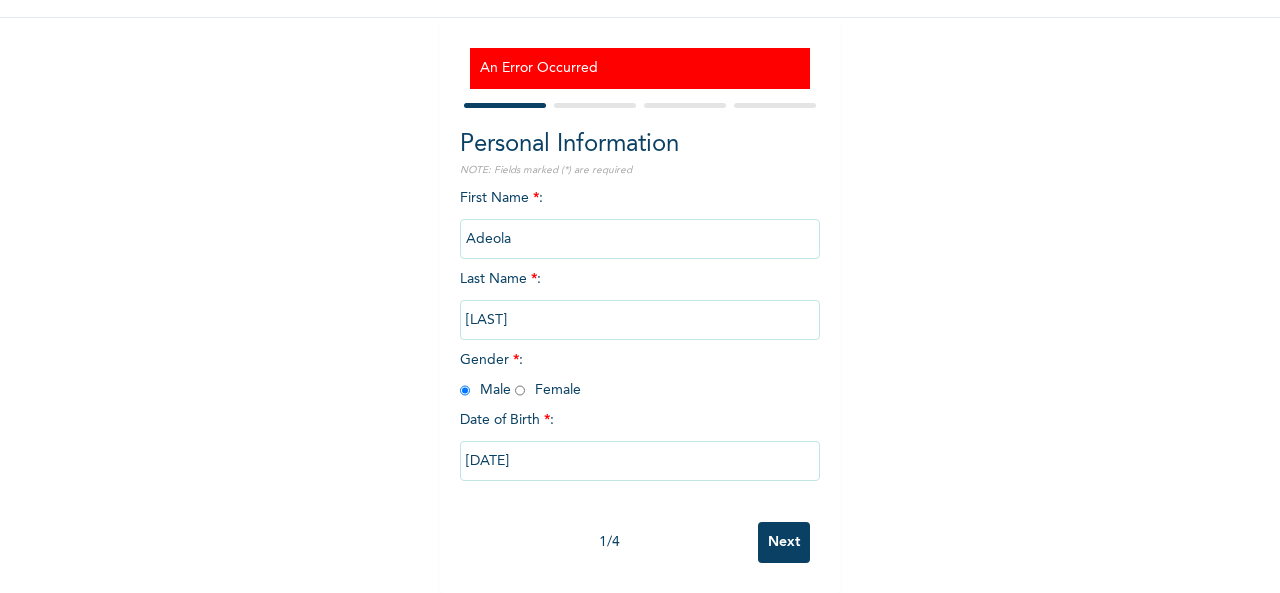 click on "[DATE]" at bounding box center [640, 461] 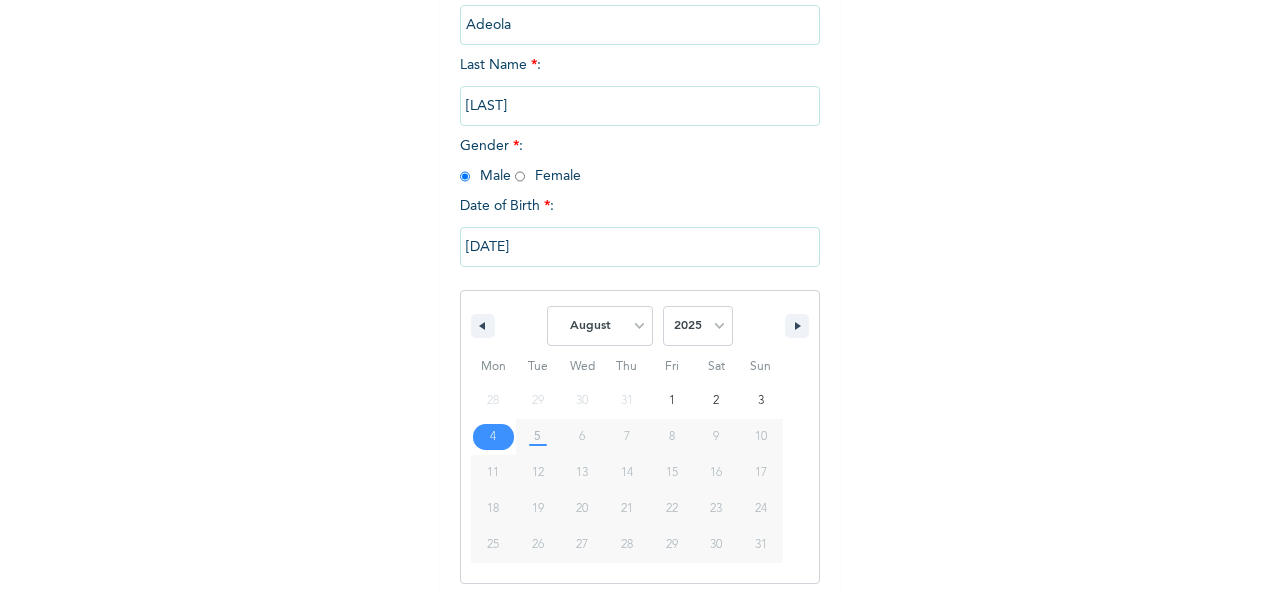 scroll, scrollTop: 378, scrollLeft: 0, axis: vertical 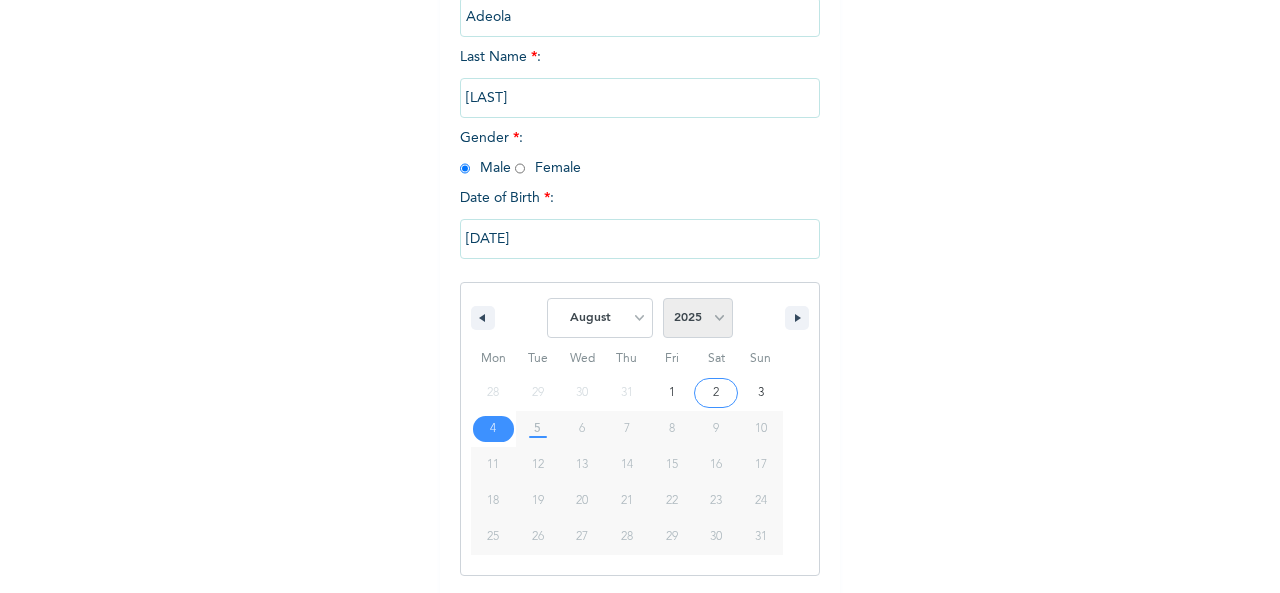 click on "2025 2024 2023 2022 2021 2020 2019 2018 2017 2016 2015 2014 2013 2012 2011 2010 2009 2008 2007 2006 2005 2004 2003 2002 2001 2000 1999 1998 1997 1996 1995 1994 1993 1992 1991 1990 1989 1988 1987 1986 1985 1984 1983 1982 1981 1980 1979 1978 1977 1976 1975 1974 1973 1972 1971 1970 1969 1968 1967 1966 1965 1964 1963 1962 1961 1960 1959 1958 1957 1956 1955 1954 1953 1952 1951 1950 1949 1948 1947 1946 1945 1944 1943 1942 1941 1940 1939 1938 1937 1936 1935 1934 1933 1932 1931 1930 1929 1928 1927 1926 1925 1924 1923 1922 1921 1920 1919 1918 1917 1916 1915 1914 1913 1912 1911 1910 1909 1908 1907 1906 1905" at bounding box center (698, 318) 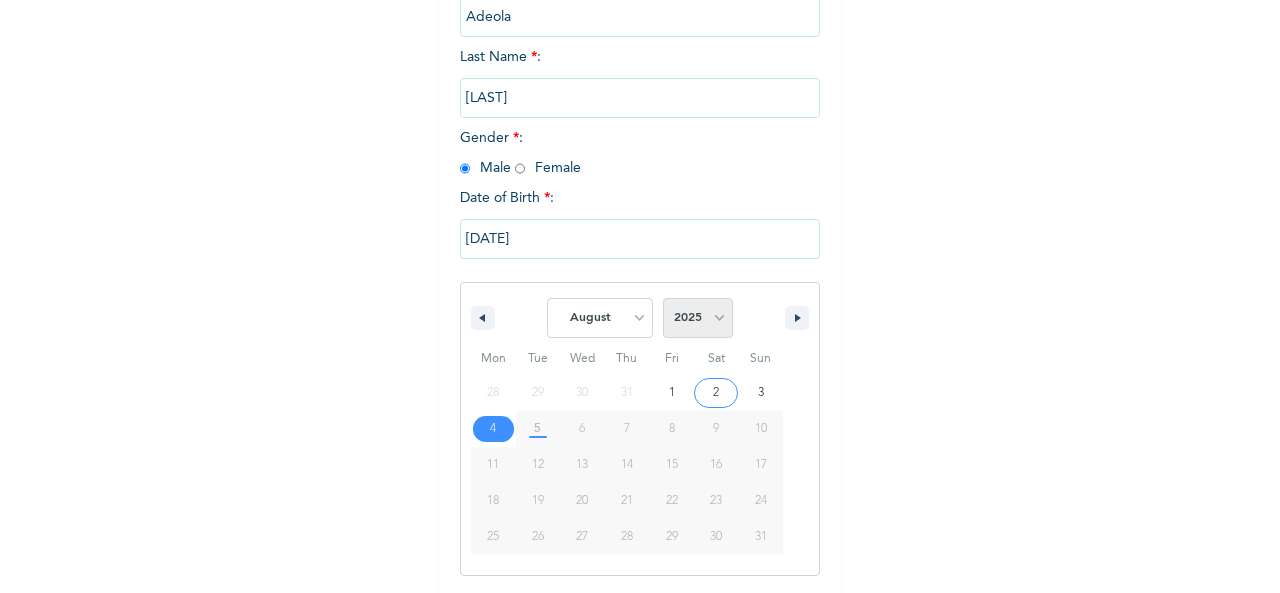 select on "1980" 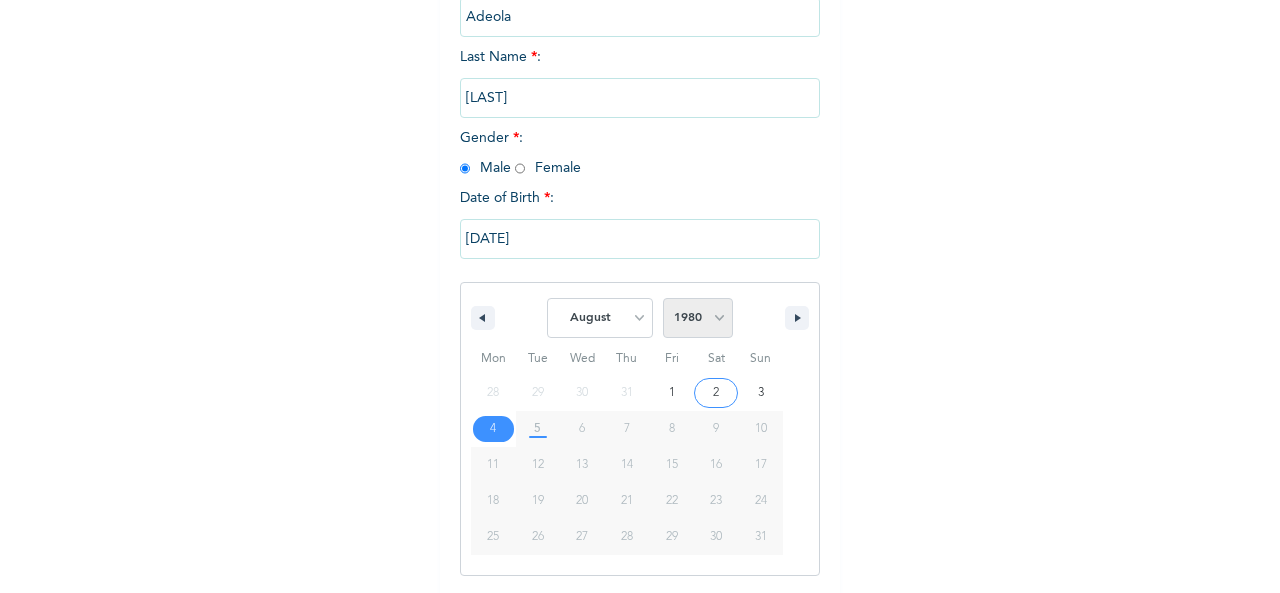 click on "2025 2024 2023 2022 2021 2020 2019 2018 2017 2016 2015 2014 2013 2012 2011 2010 2009 2008 2007 2006 2005 2004 2003 2002 2001 2000 1999 1998 1997 1996 1995 1994 1993 1992 1991 1990 1989 1988 1987 1986 1985 1984 1983 1982 1981 1980 1979 1978 1977 1976 1975 1974 1973 1972 1971 1970 1969 1968 1967 1966 1965 1964 1963 1962 1961 1960 1959 1958 1957 1956 1955 1954 1953 1952 1951 1950 1949 1948 1947 1946 1945 1944 1943 1942 1941 1940 1939 1938 1937 1936 1935 1934 1933 1932 1931 1930 1929 1928 1927 1926 1925 1924 1923 1922 1921 1920 1919 1918 1917 1916 1915 1914 1913 1912 1911 1910 1909 1908 1907 1906 1905" at bounding box center (698, 318) 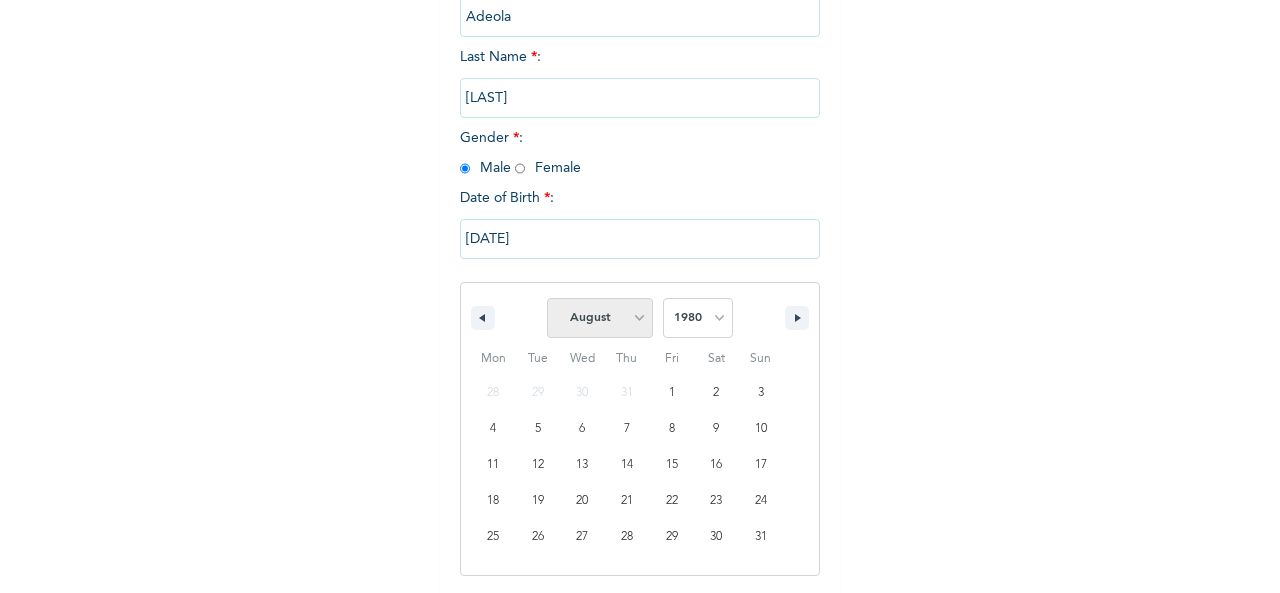 click on "January February March April May June July August September October November December" at bounding box center (600, 318) 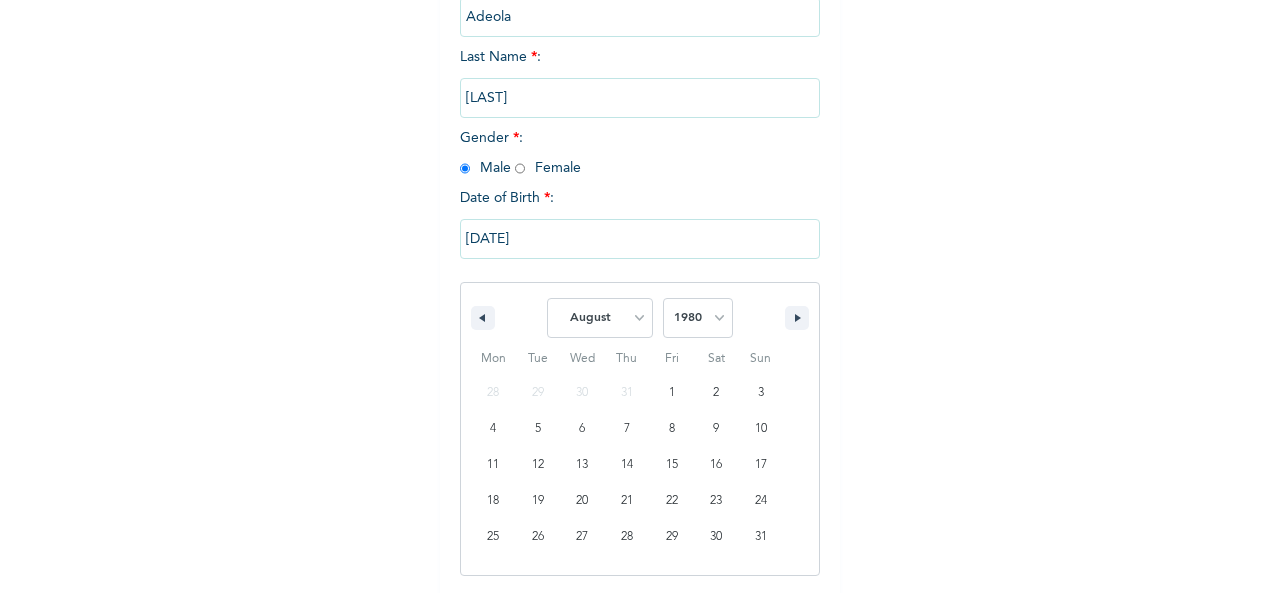 select on "0" 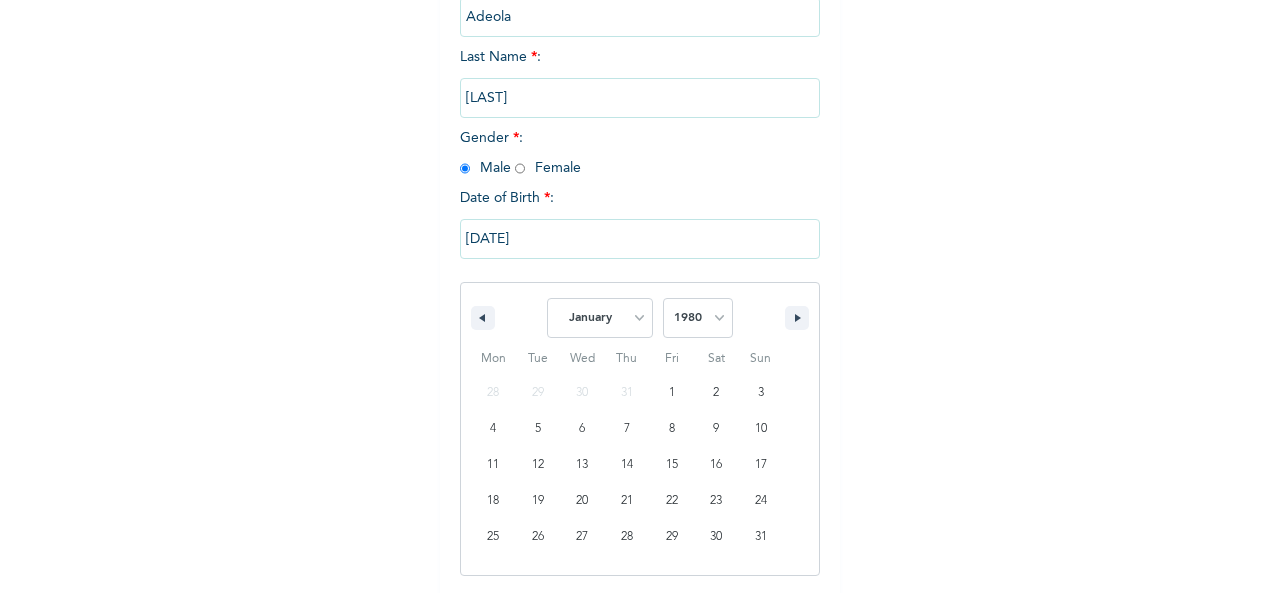 click on "January February March April May June July August September October November December" at bounding box center [600, 318] 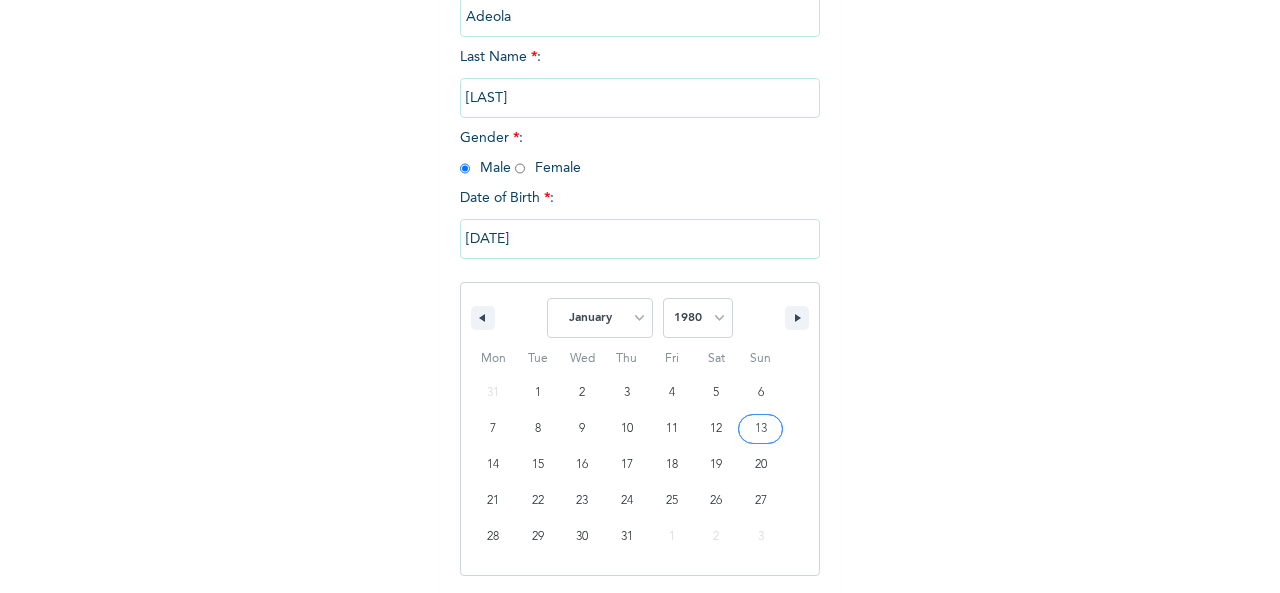 type on "[DATE]" 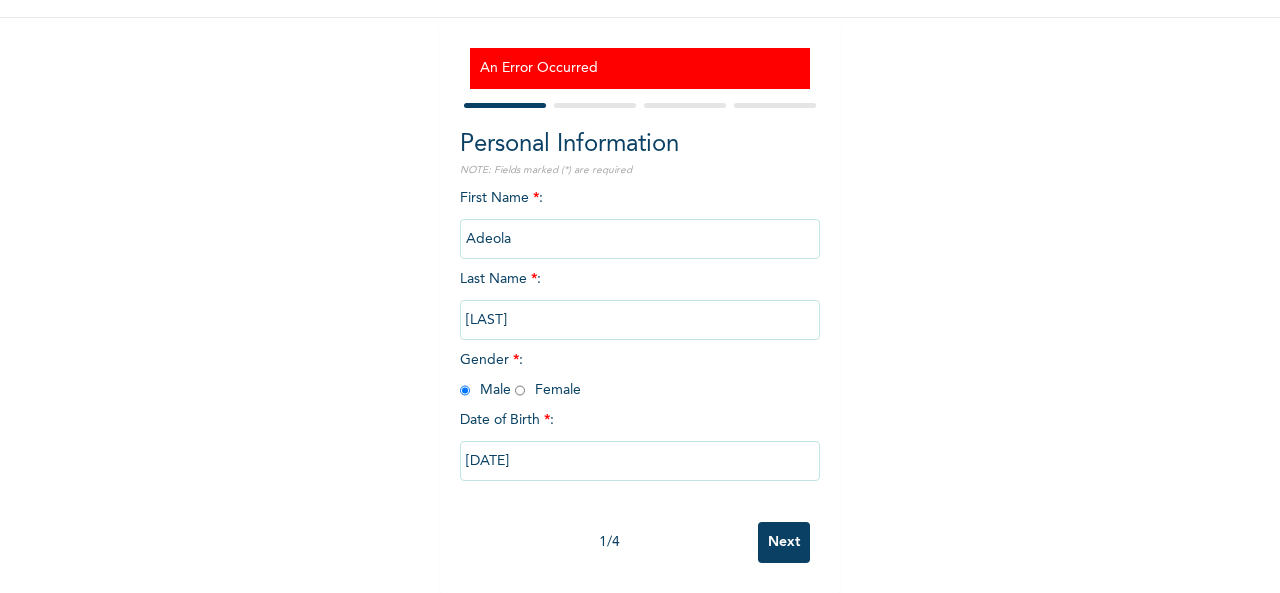 scroll, scrollTop: 173, scrollLeft: 0, axis: vertical 